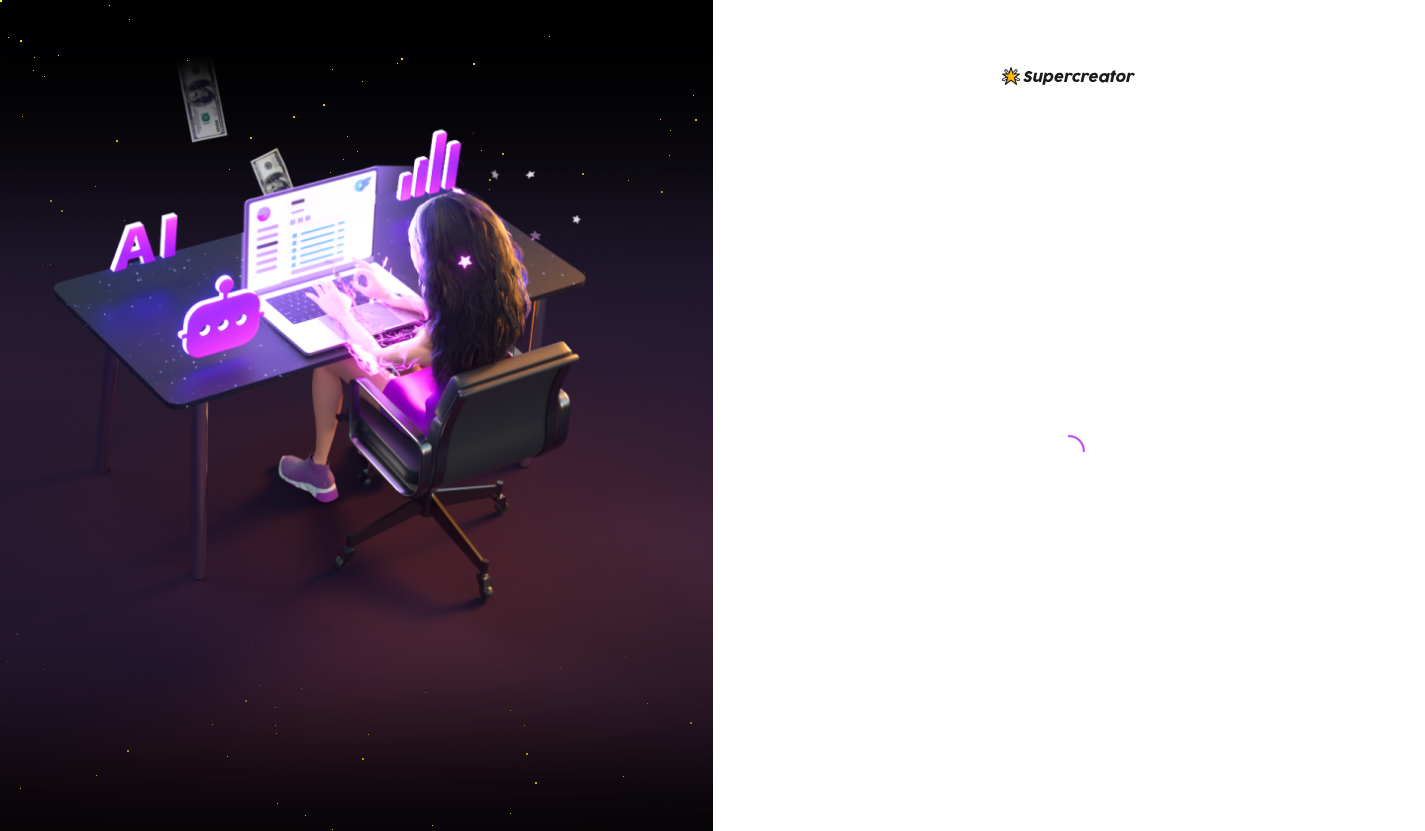 scroll, scrollTop: 0, scrollLeft: 0, axis: both 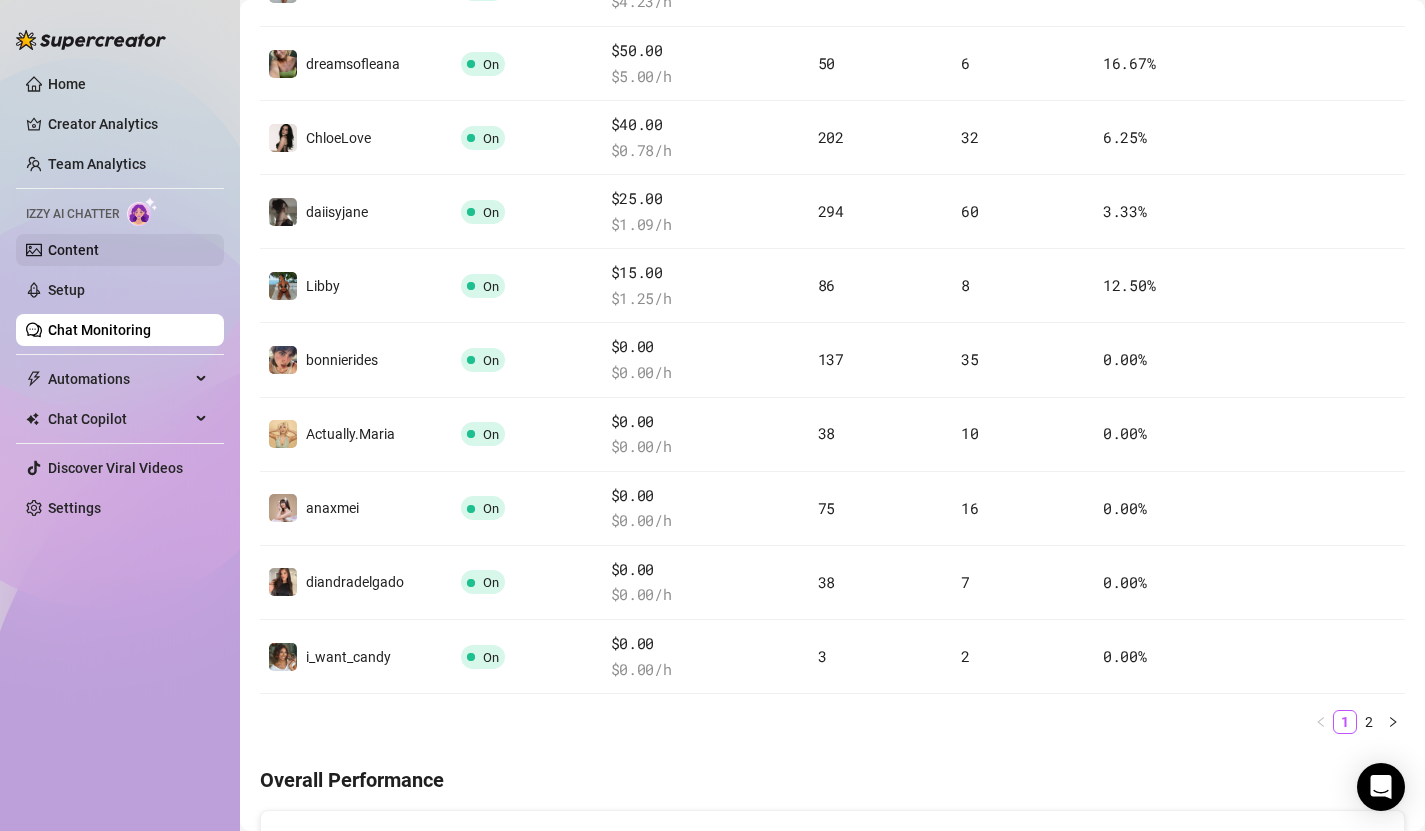 click on "Content" at bounding box center (73, 250) 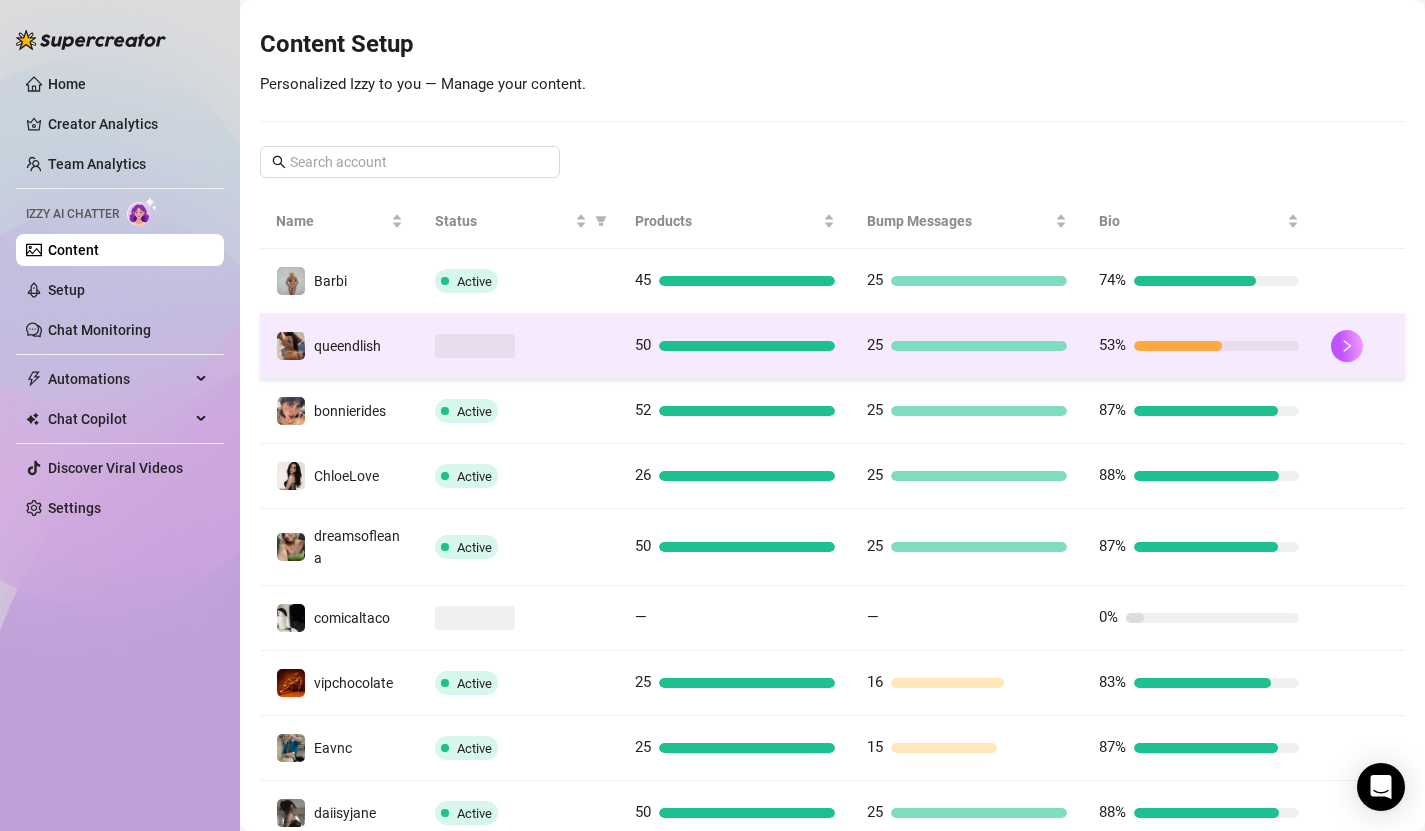 scroll, scrollTop: 420, scrollLeft: 0, axis: vertical 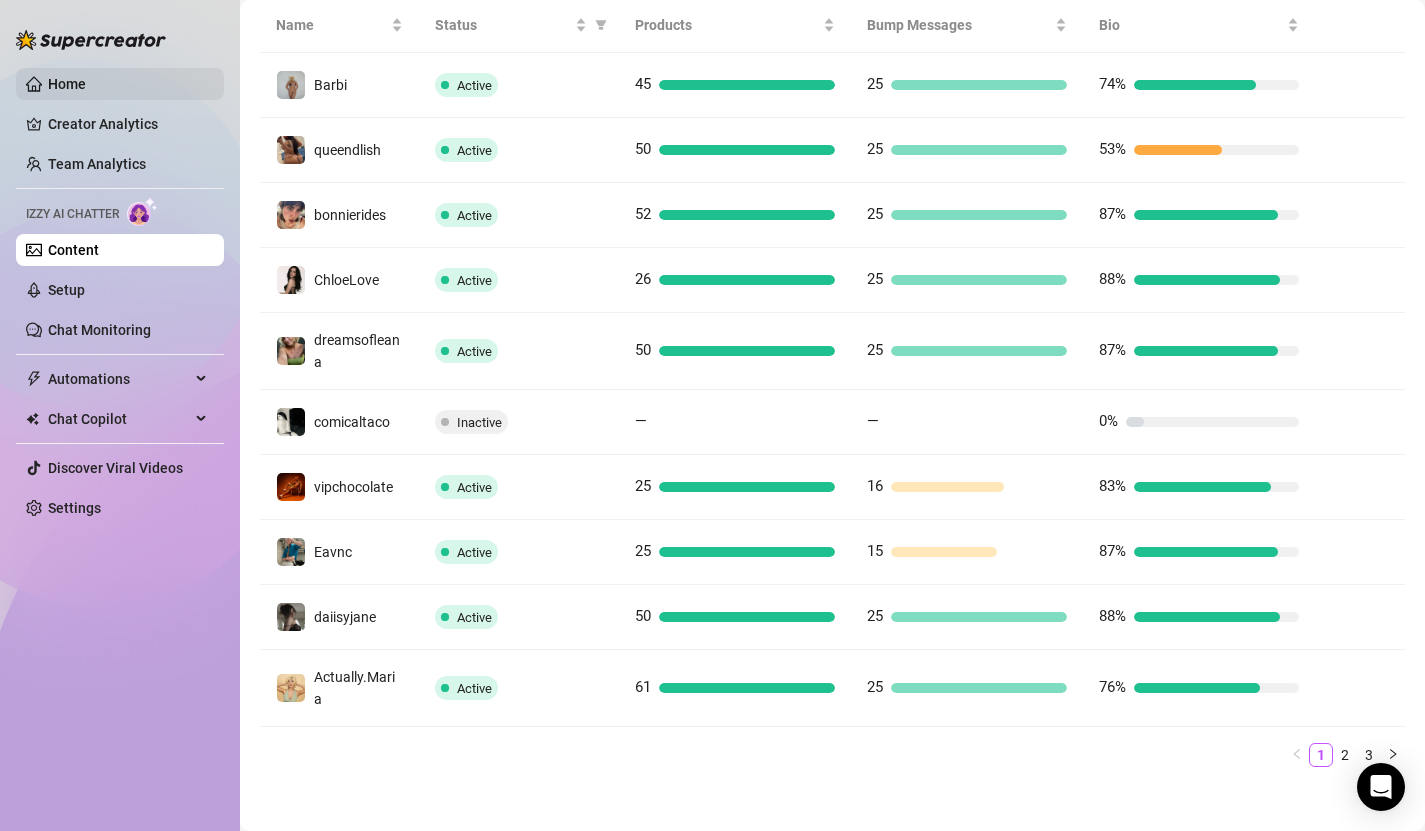 click on "Home" at bounding box center (67, 84) 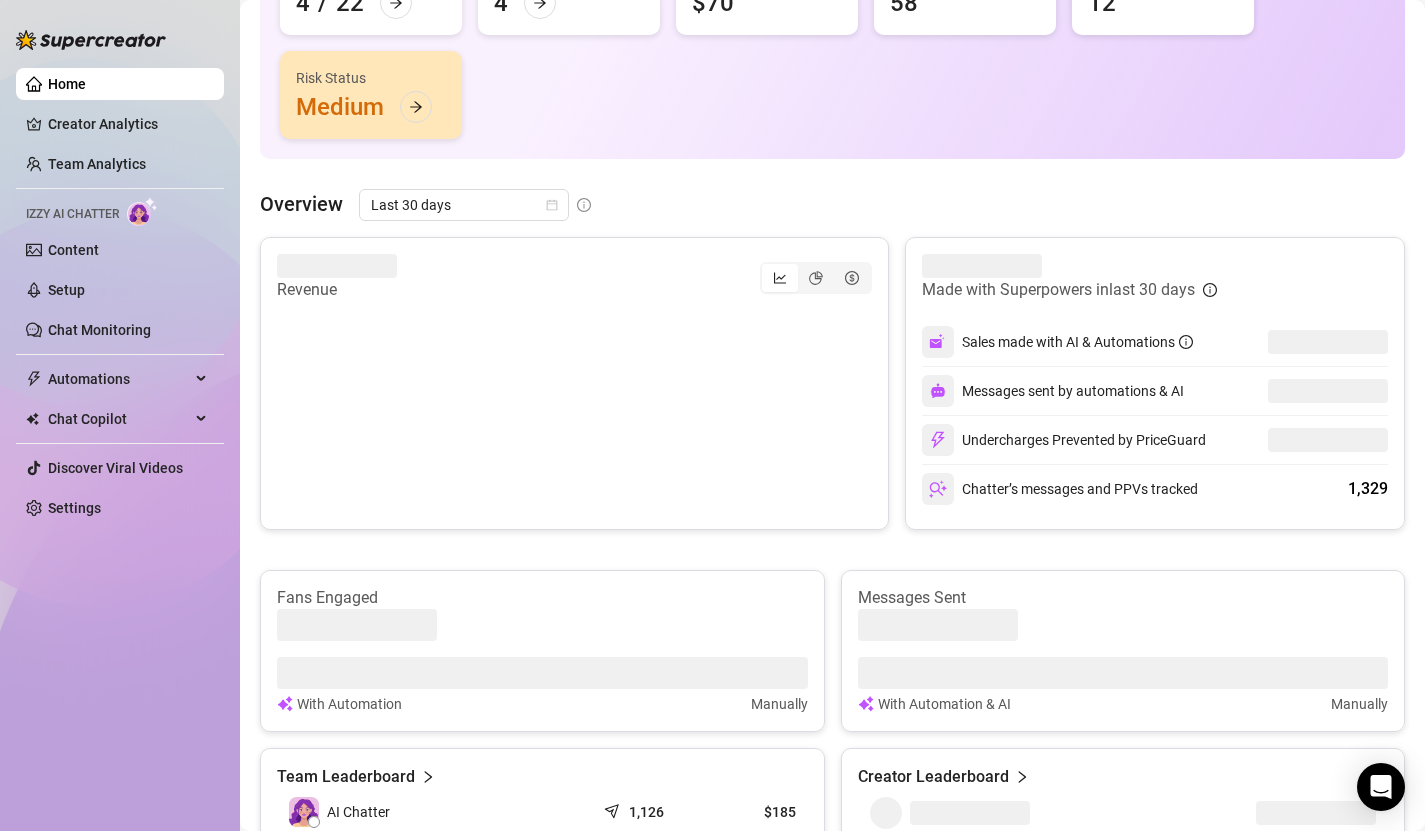 scroll, scrollTop: 0, scrollLeft: 0, axis: both 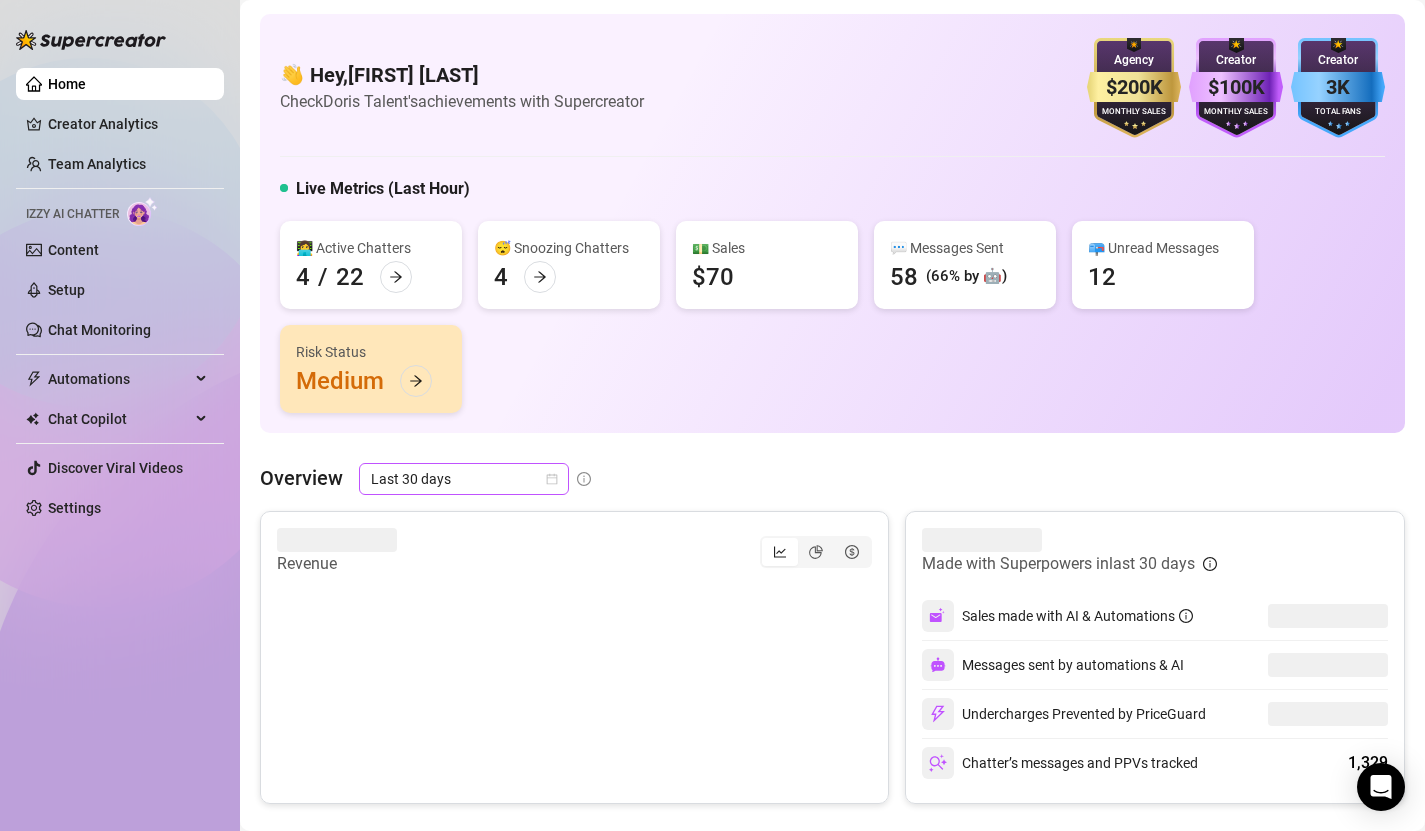 click 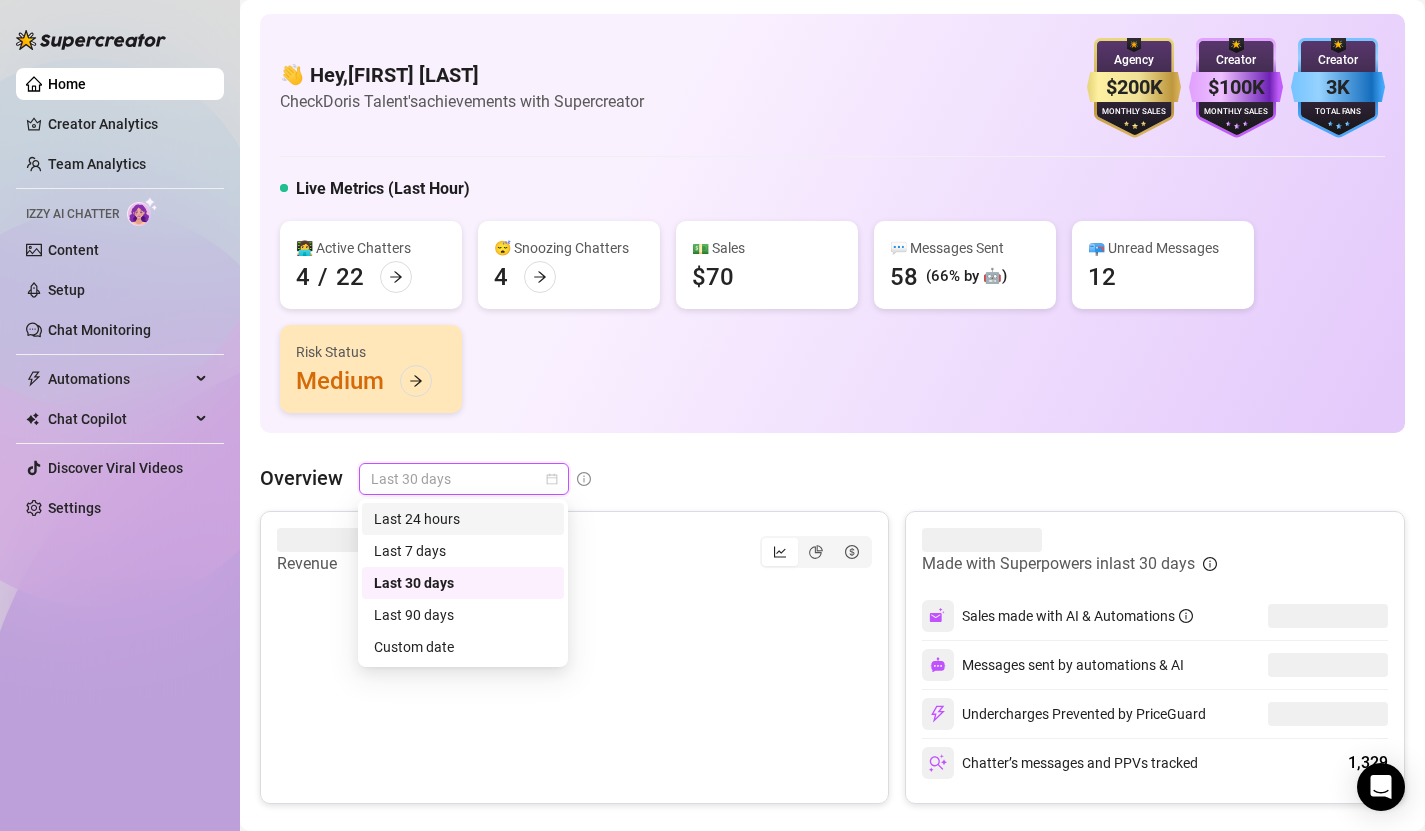 click on "Last 24 hours" at bounding box center (463, 519) 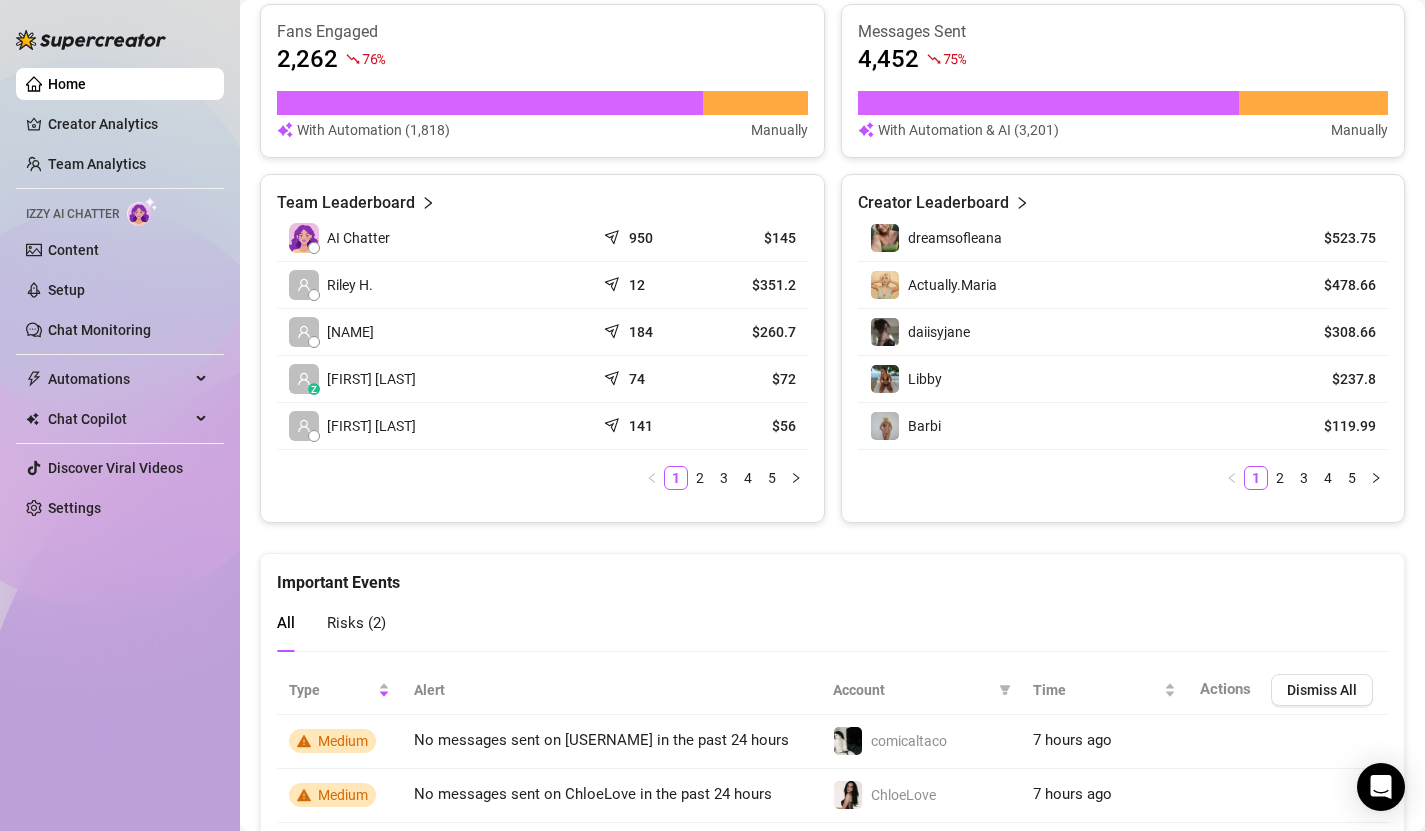 scroll, scrollTop: 942, scrollLeft: 0, axis: vertical 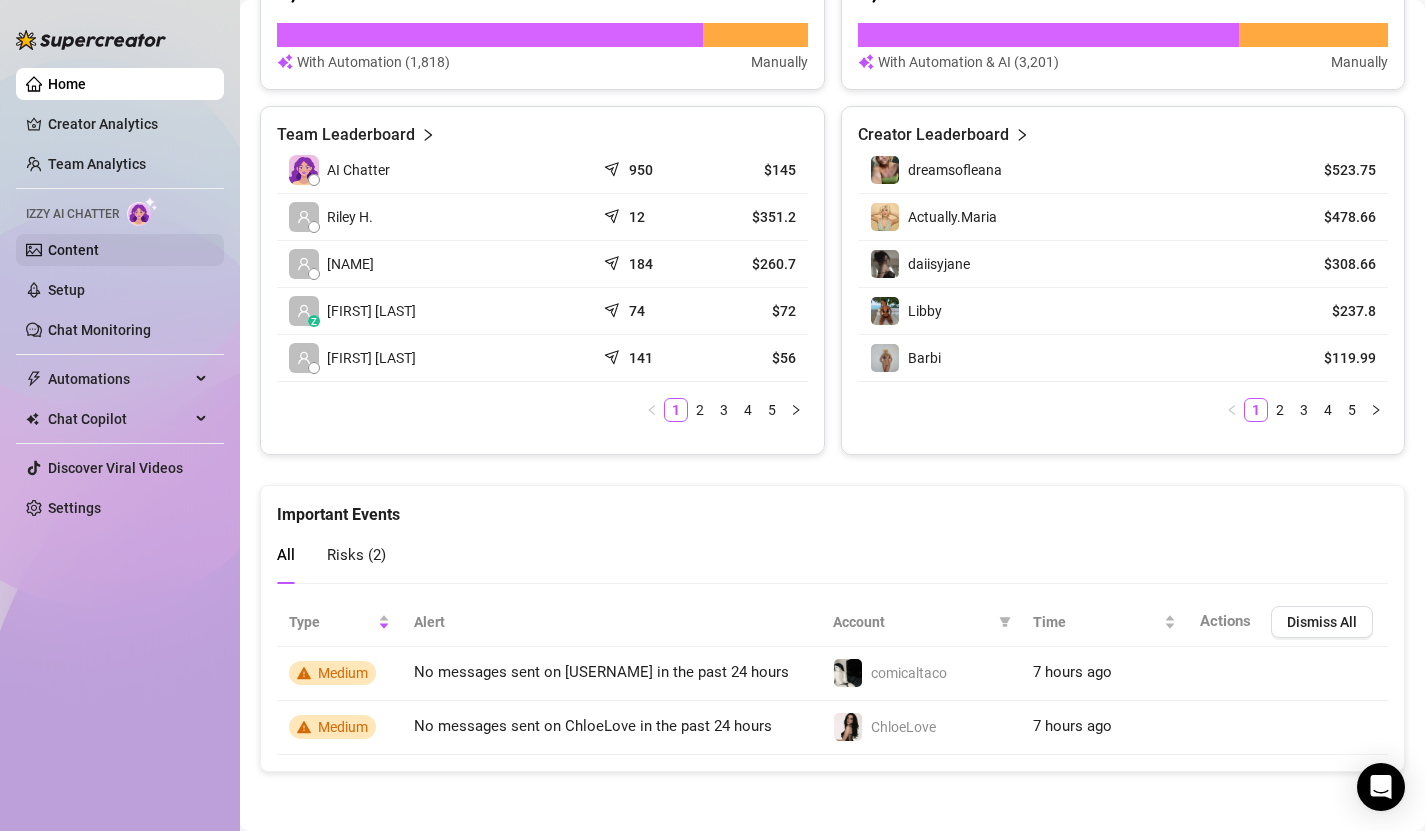 click on "Content" at bounding box center [73, 250] 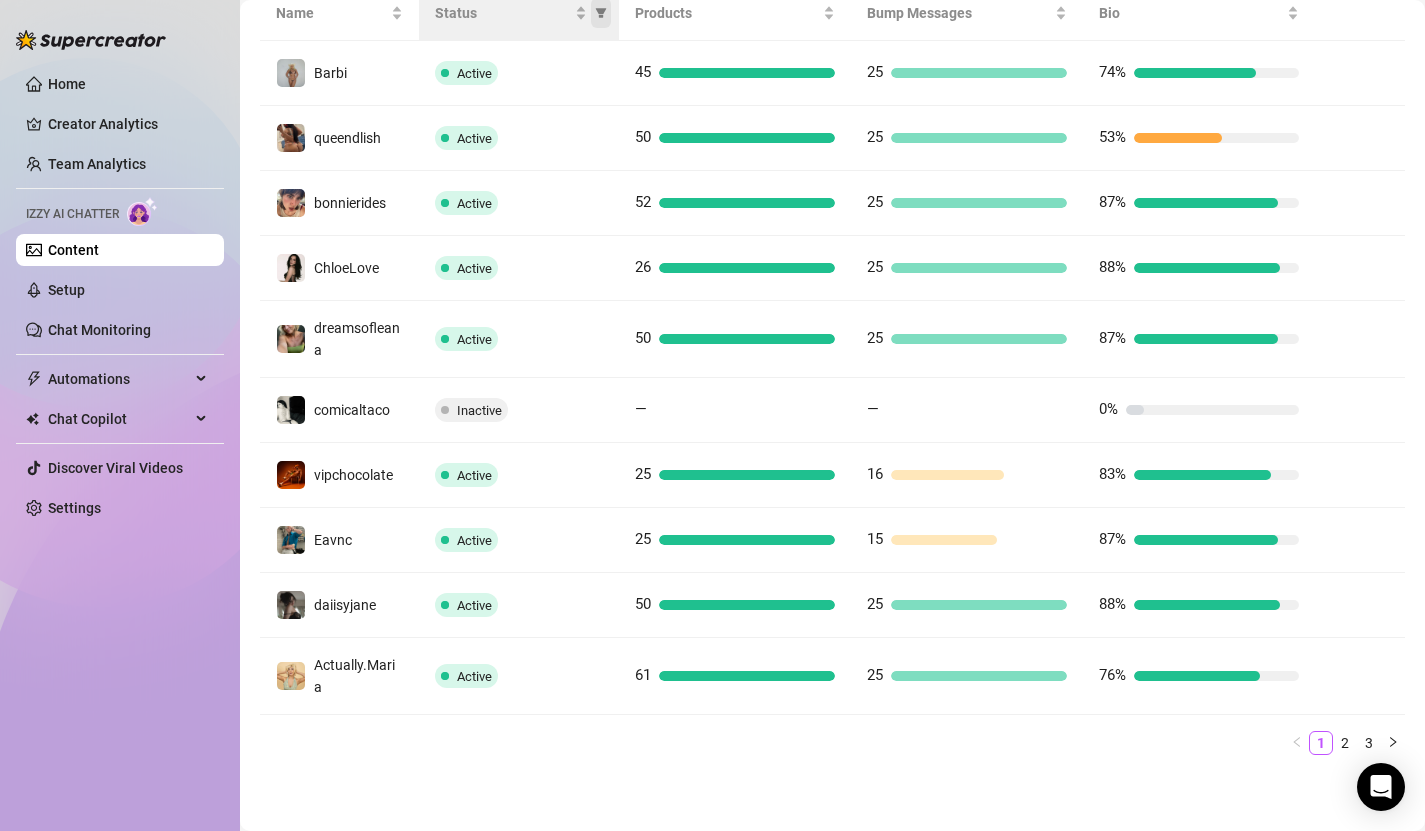 scroll, scrollTop: 0, scrollLeft: 0, axis: both 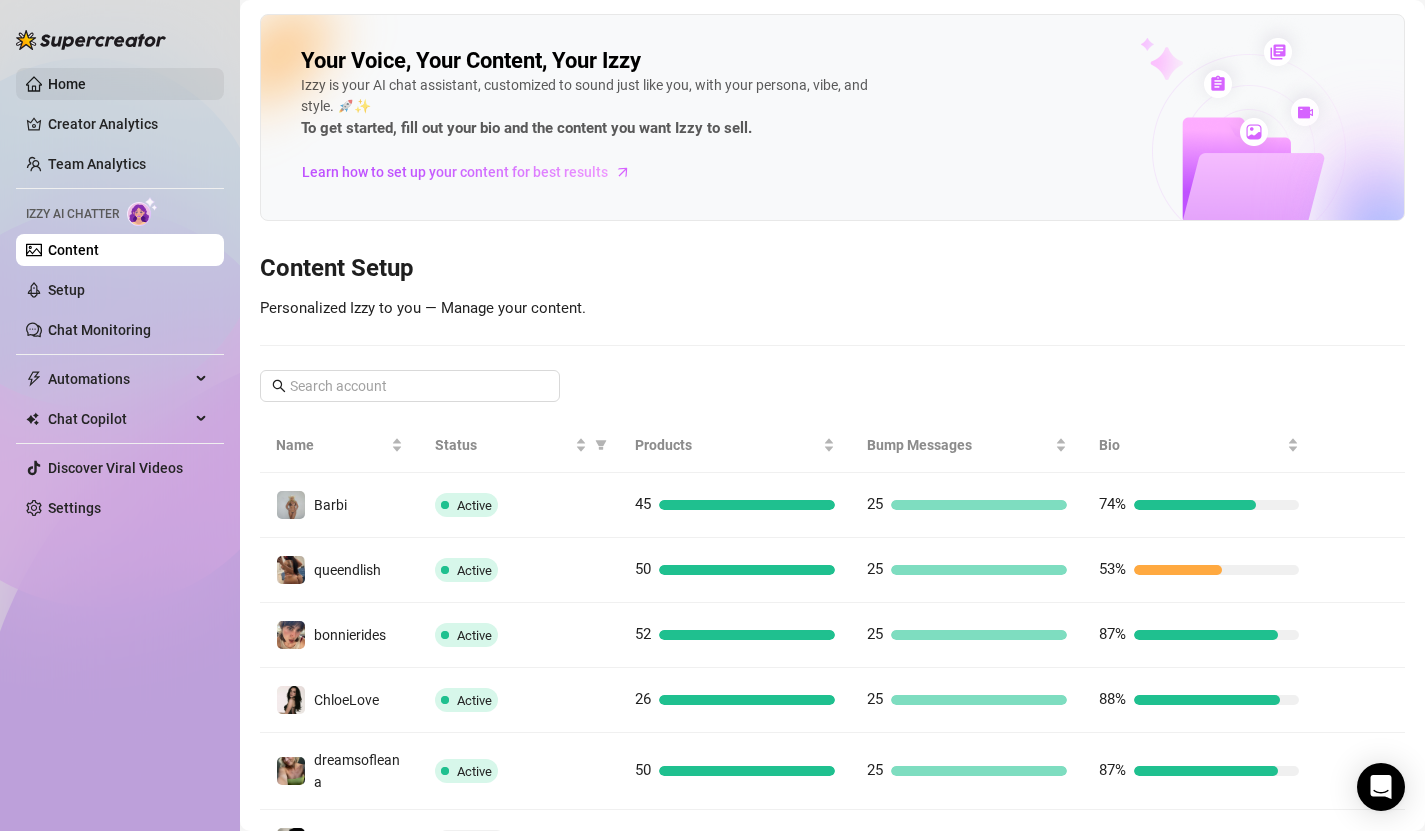 click on "Home" at bounding box center (67, 84) 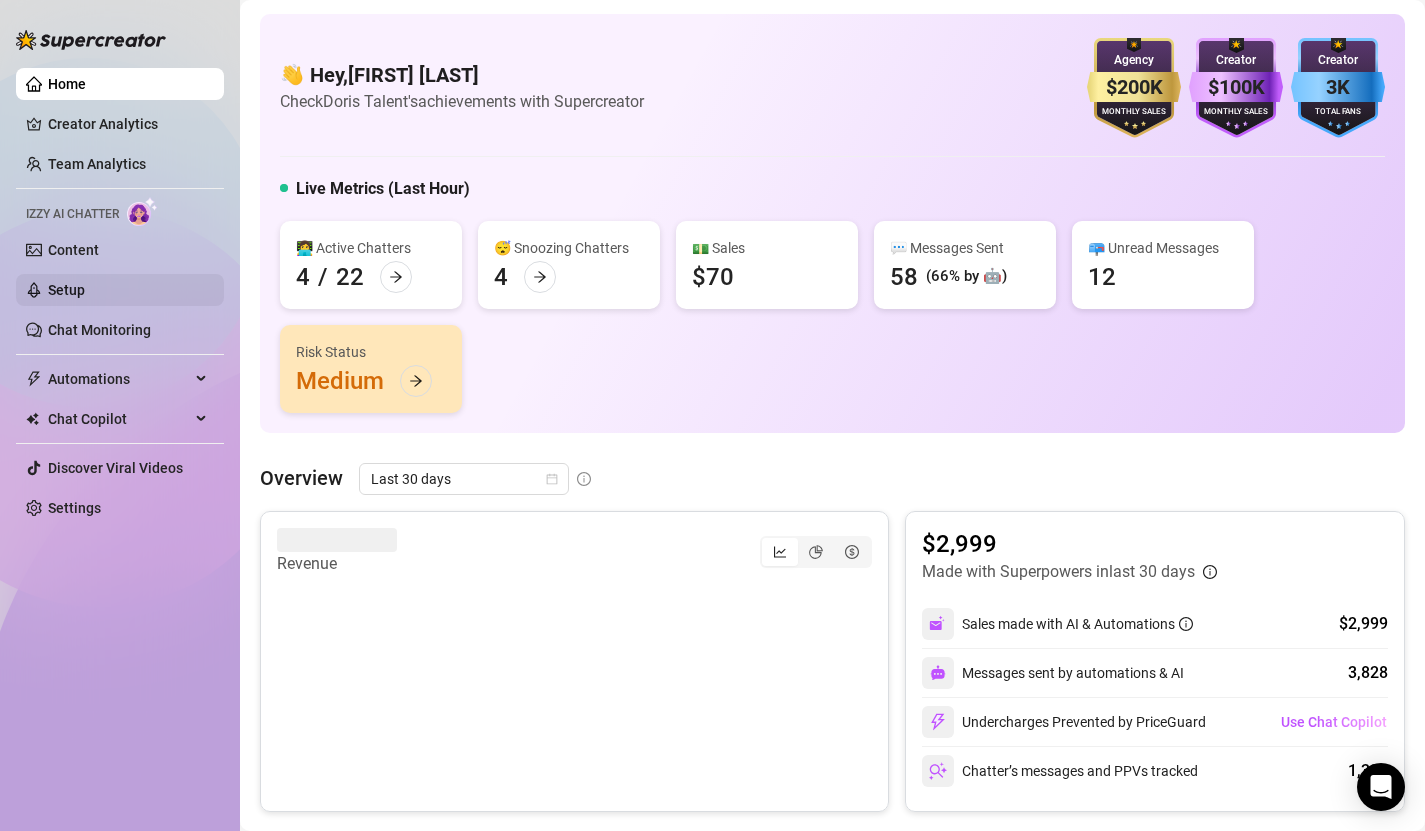 click on "Setup" at bounding box center (66, 290) 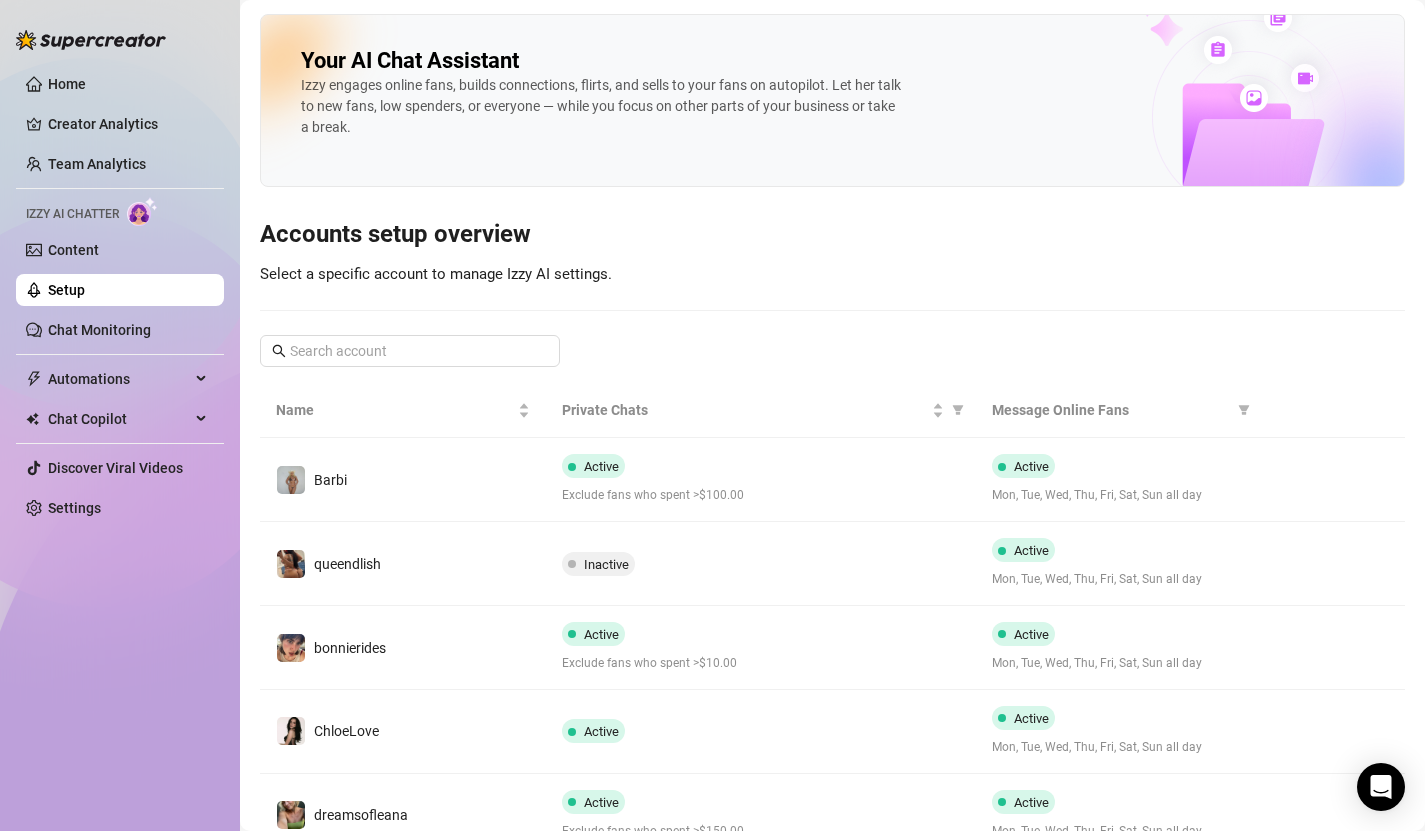 click on "Your AI Chat Assistant Izzy engages online fans, builds connections, flirts, and sells to your fans on autopilot. Let her talk to new fans, low spenders, or everyone — while you focus on other parts of your business or take a break." at bounding box center [832, 100] 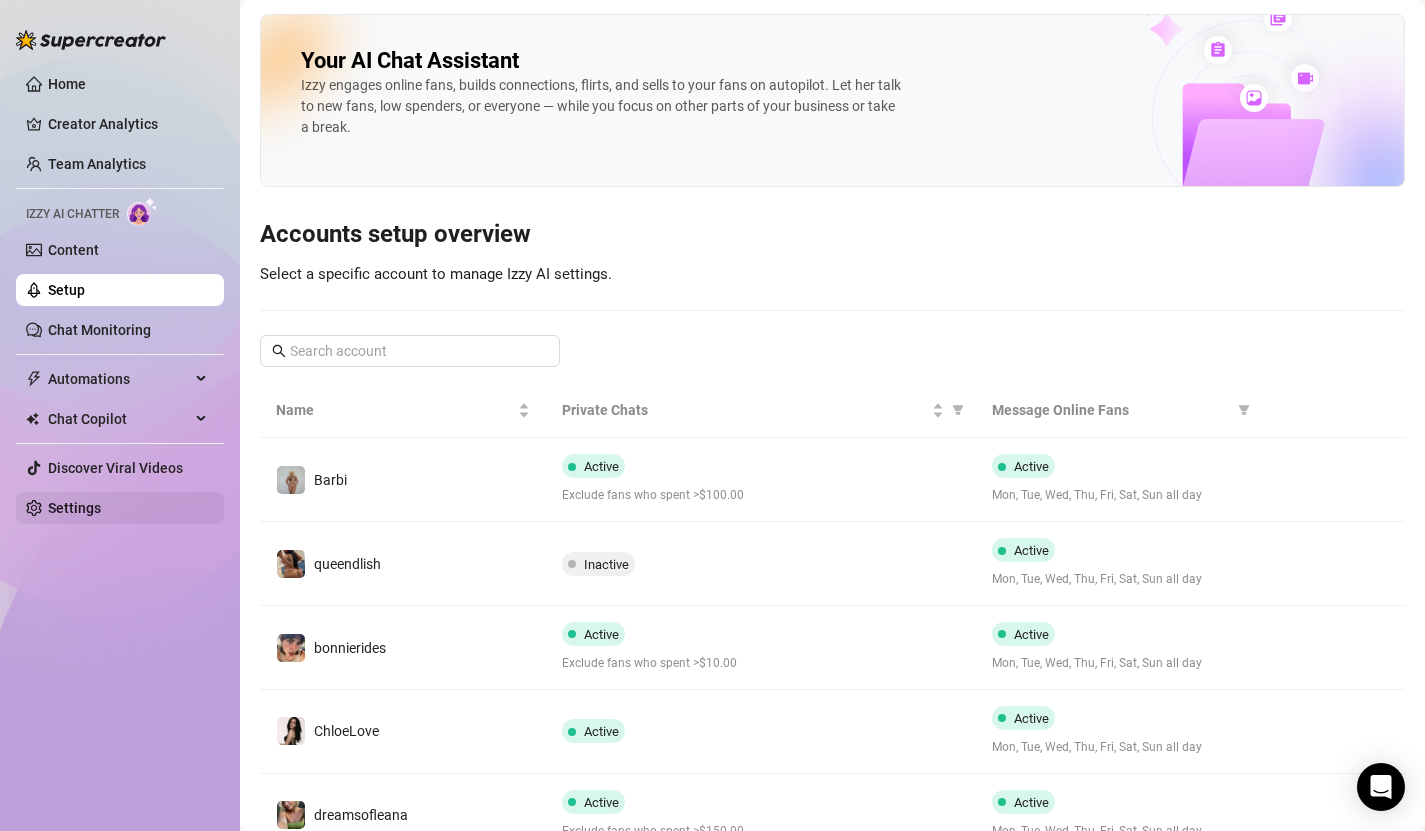 click on "Settings" at bounding box center [74, 508] 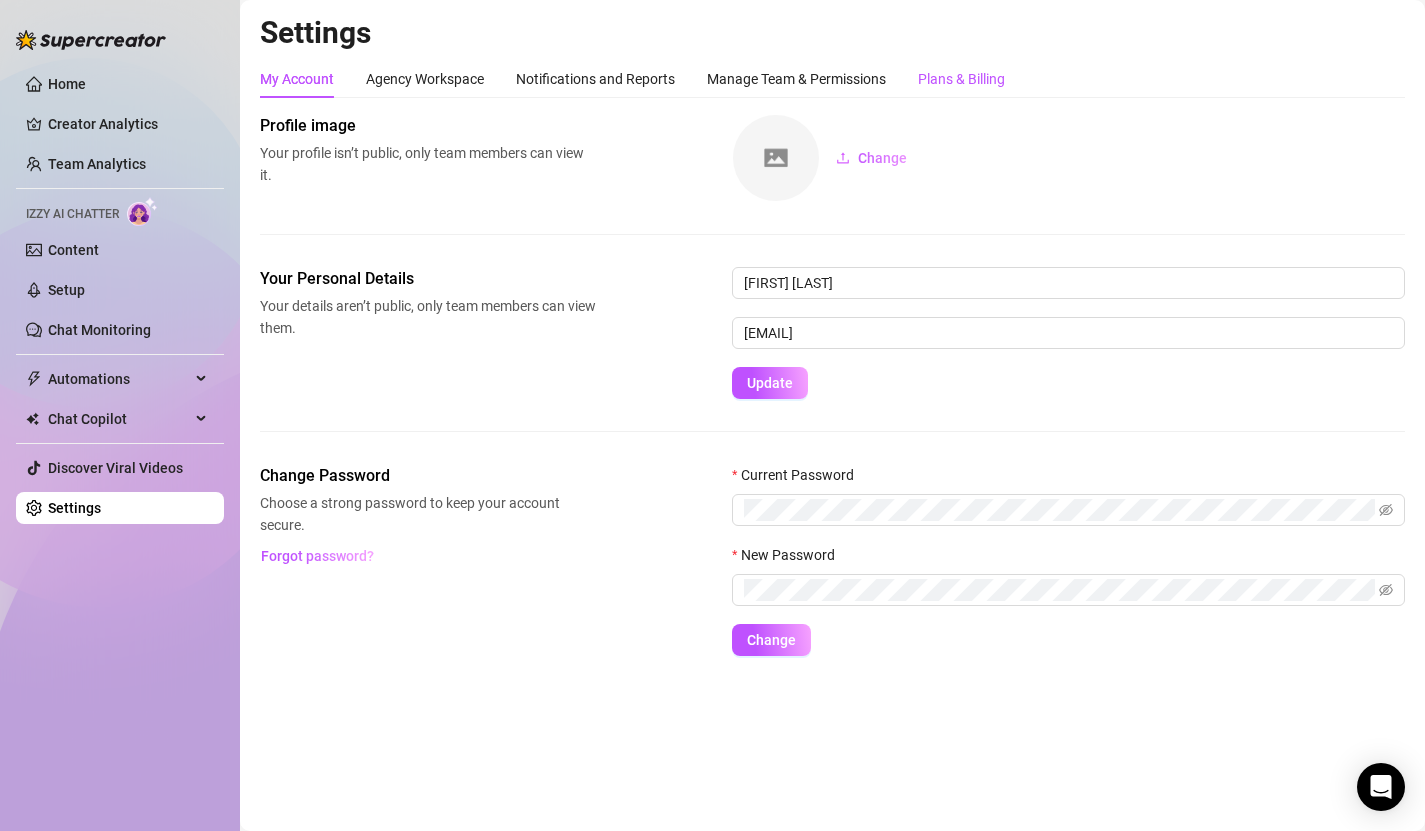 click on "Plans & Billing" at bounding box center [961, 79] 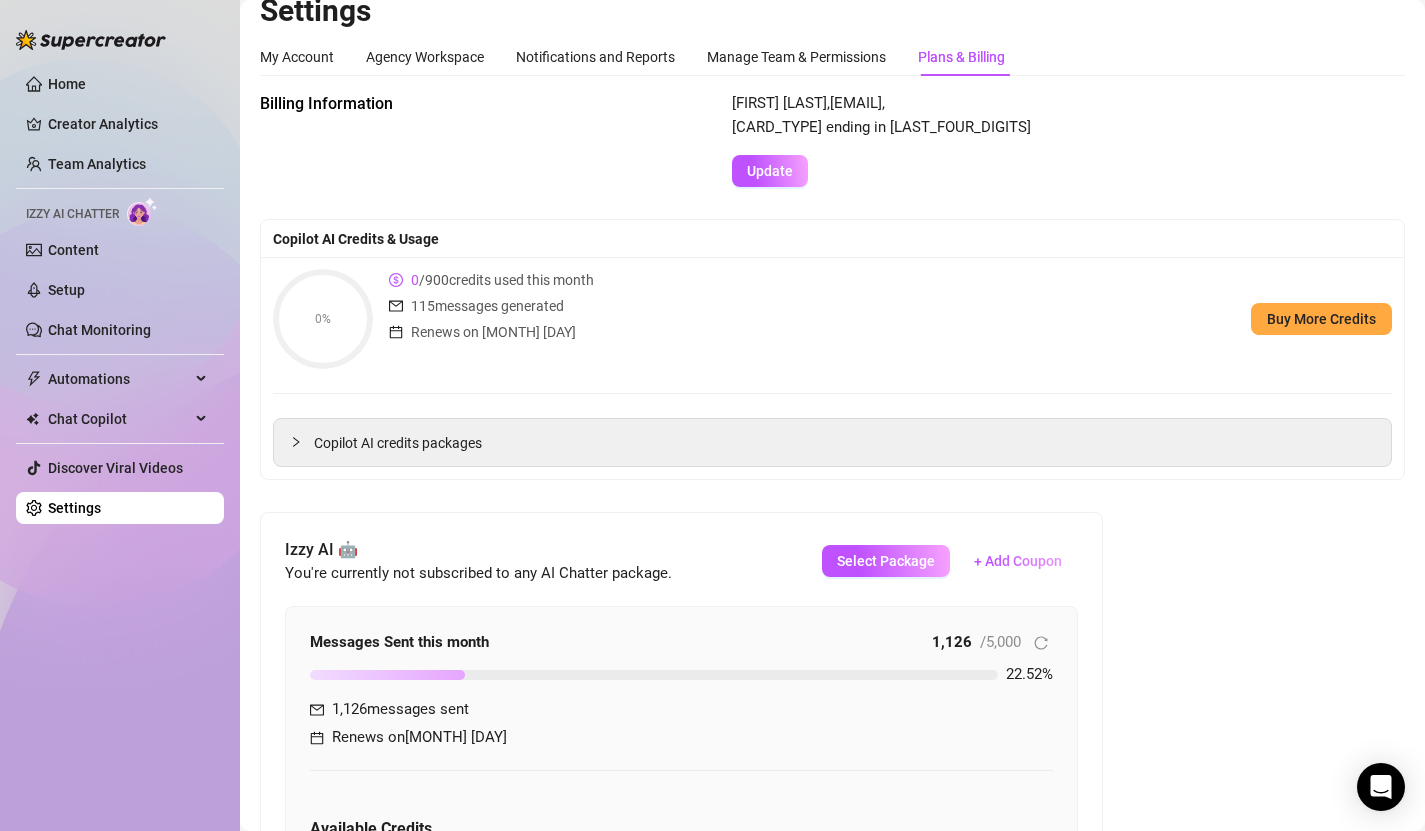 scroll, scrollTop: 0, scrollLeft: 0, axis: both 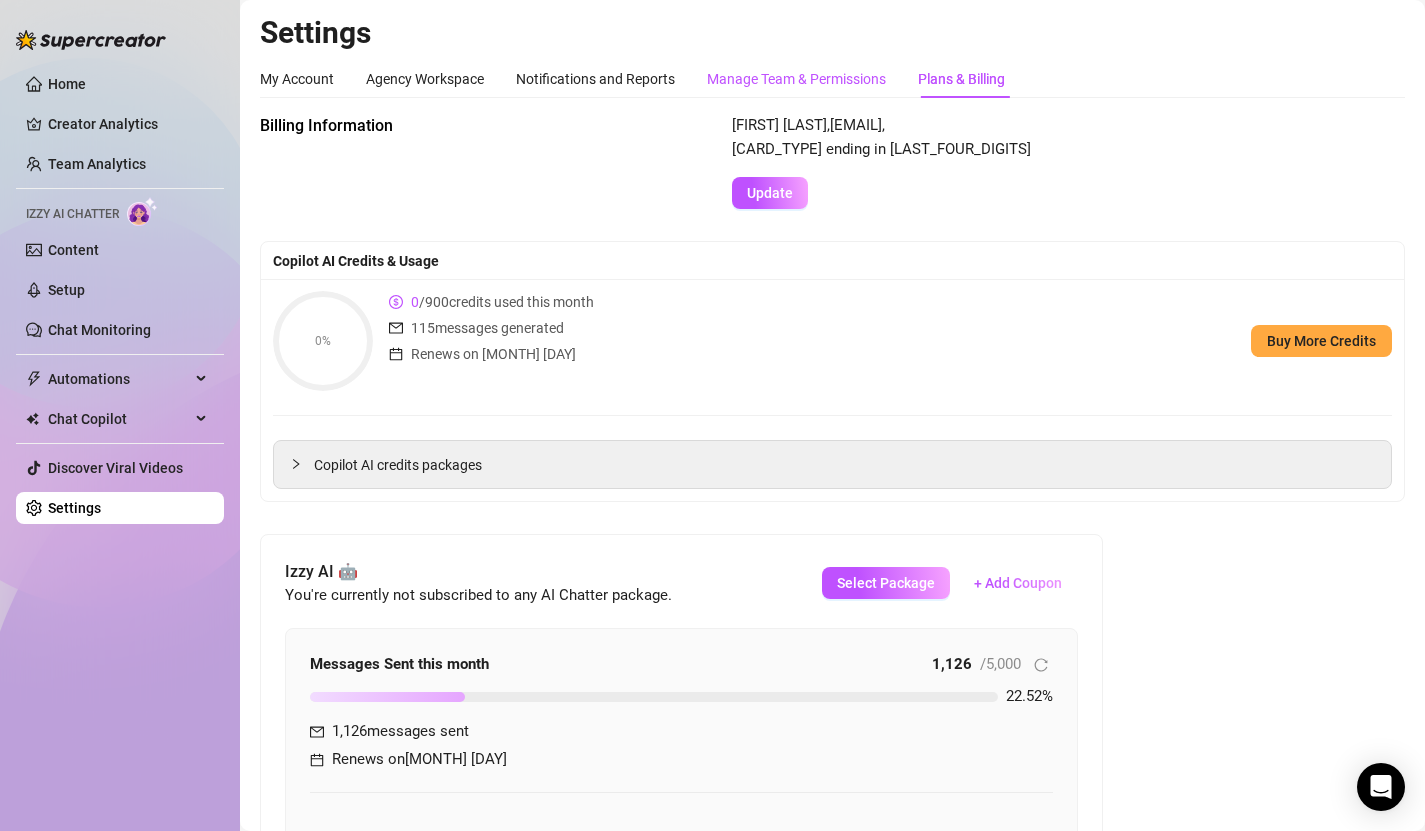 click on "Manage Team & Permissions" at bounding box center (796, 79) 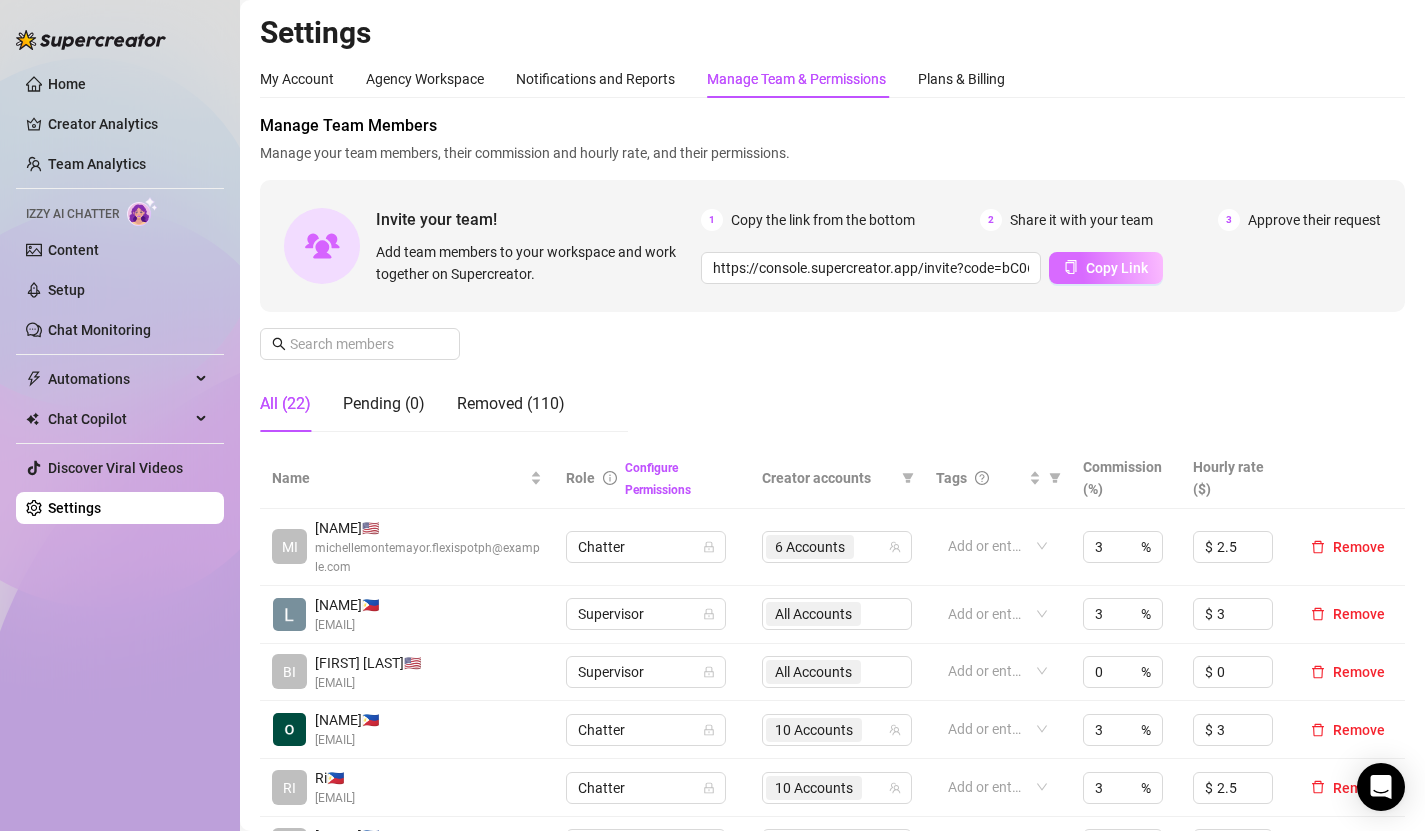 click on "Copy Link" at bounding box center (1106, 268) 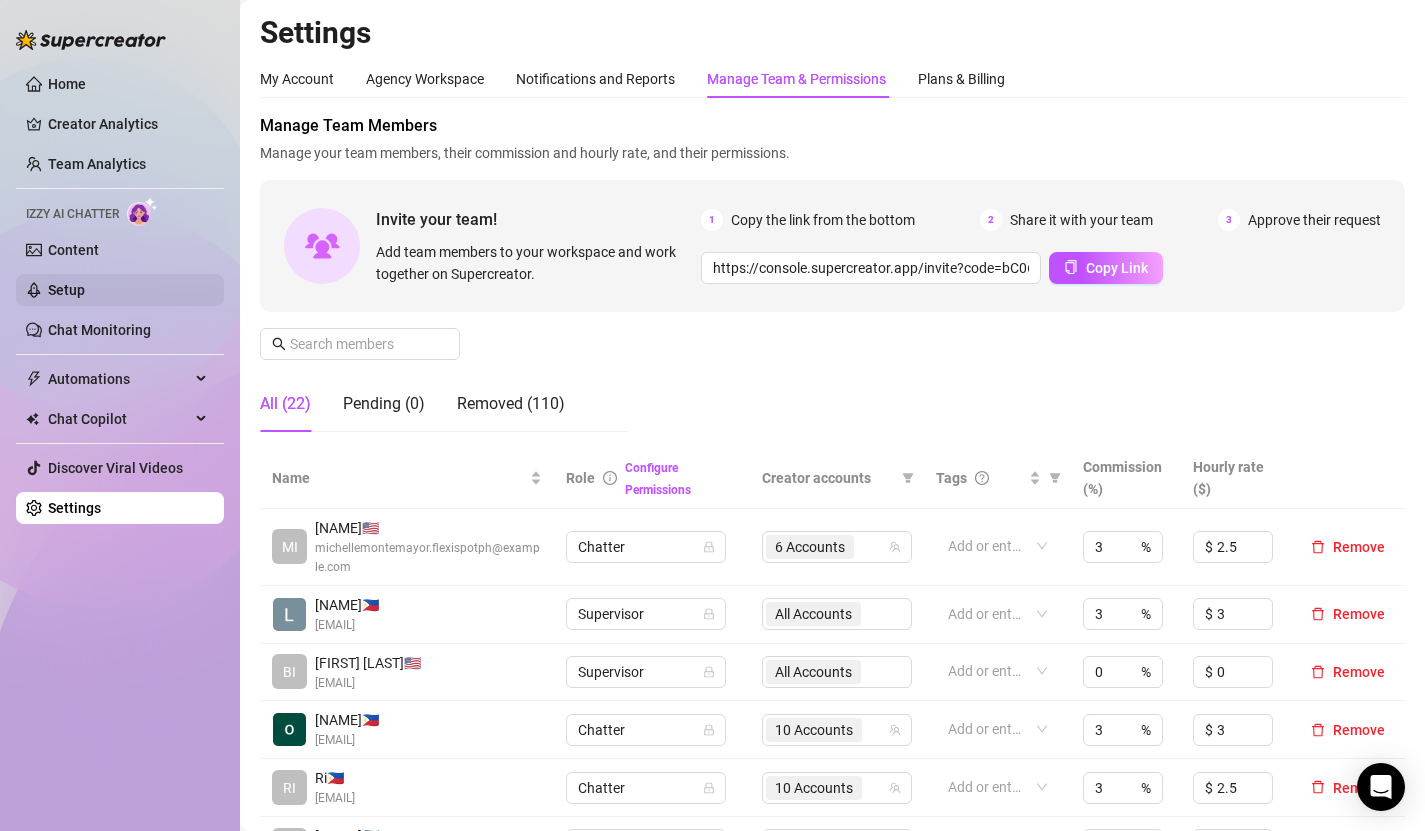 click on "Setup" at bounding box center [66, 290] 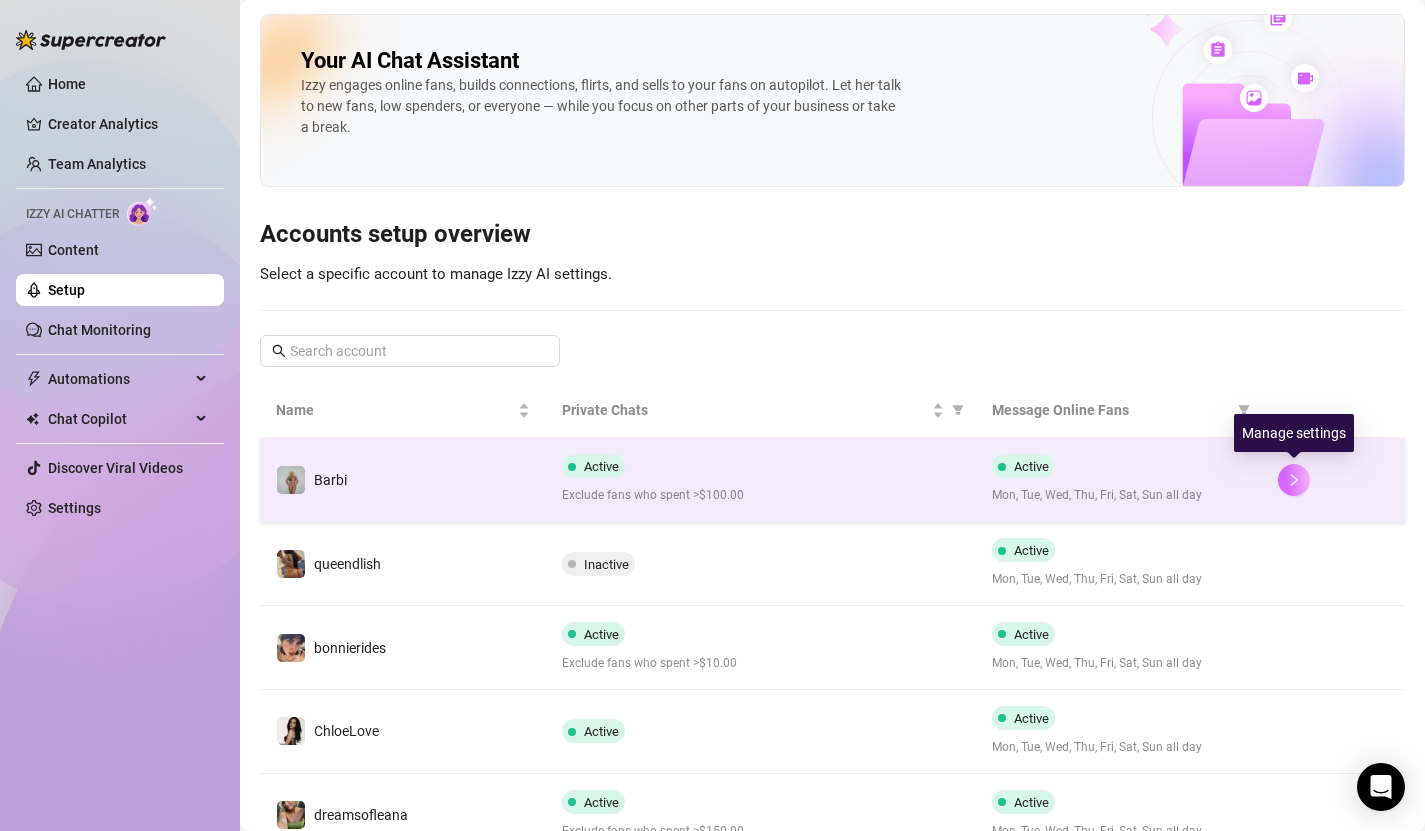 click 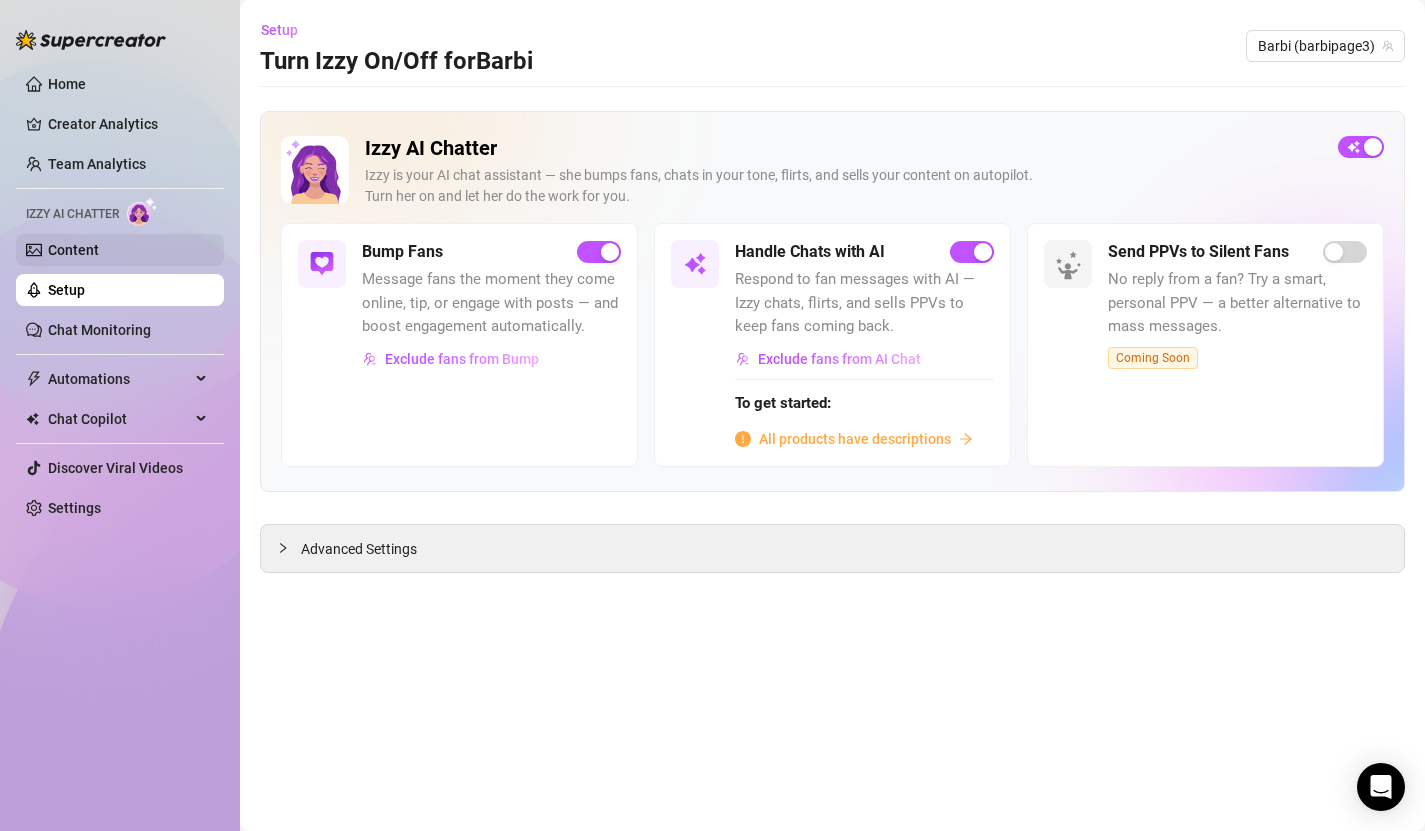 click on "Content" at bounding box center (73, 250) 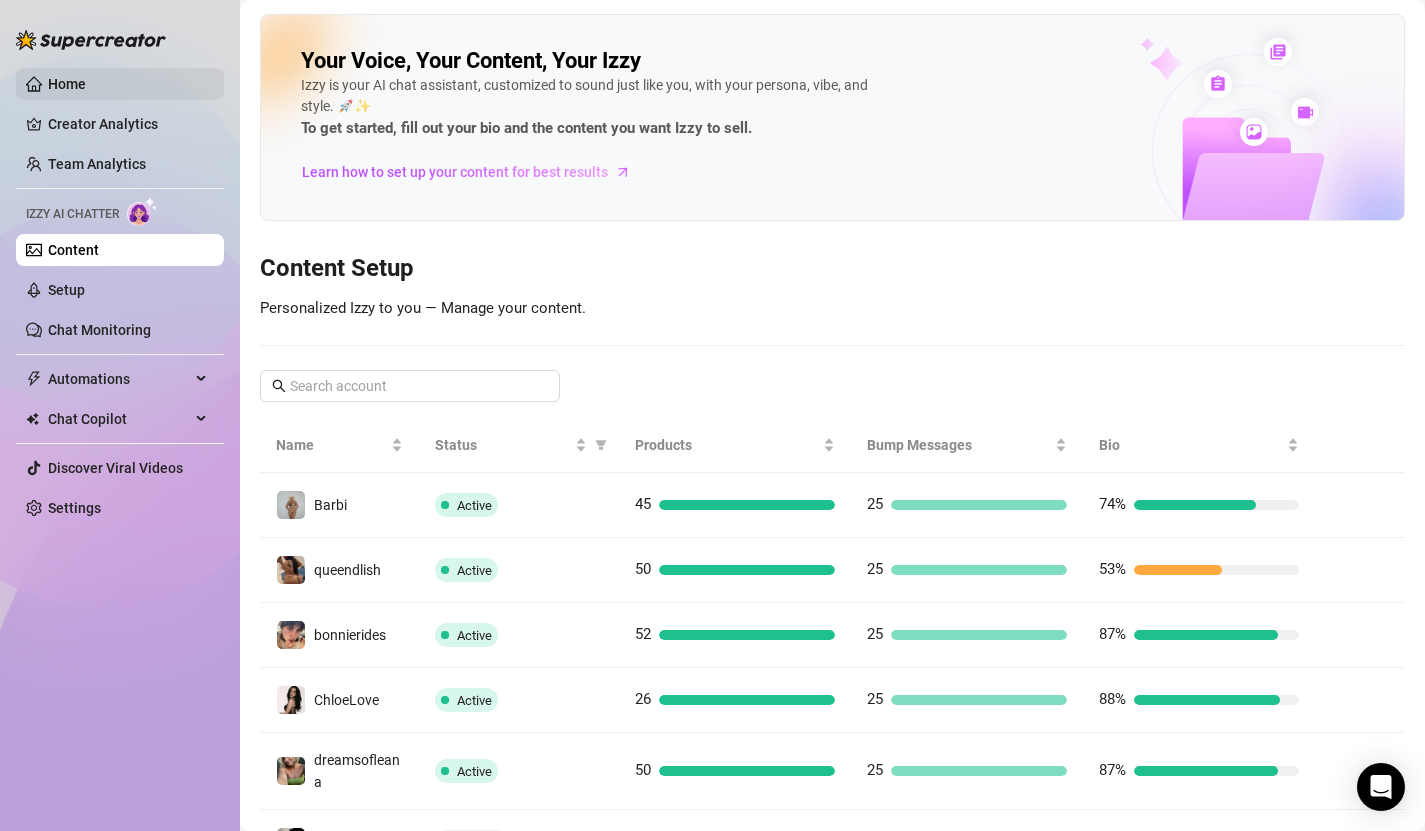 click on "Home" at bounding box center (67, 84) 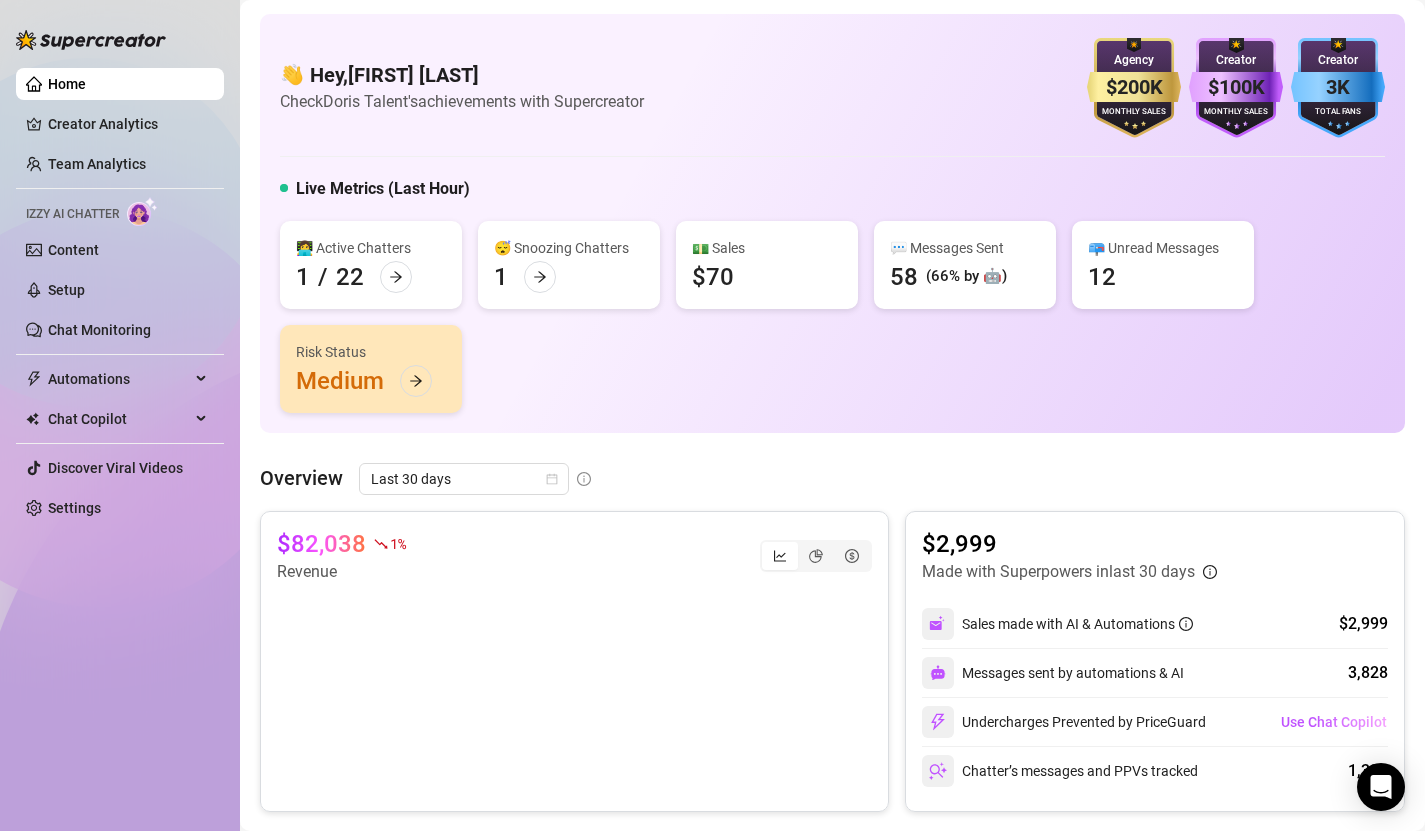 click on "Hey, [NAME] Check [COMPANY]'s achievements with [PRODUCT] [SALES_METRIC] [SALES_METRIC] [NUMBER] [USER_TYPE]" at bounding box center [832, 88] 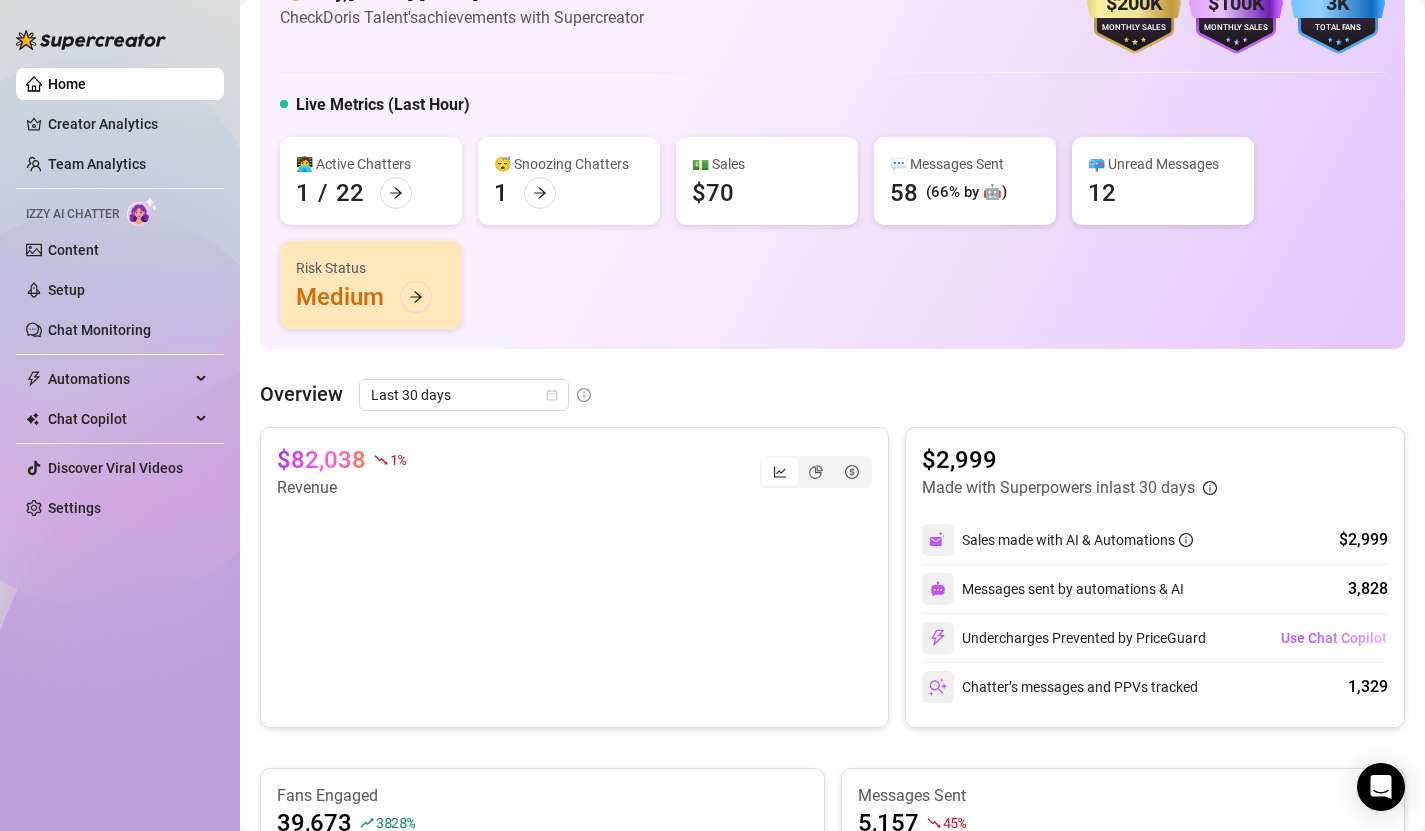 scroll, scrollTop: 0, scrollLeft: 0, axis: both 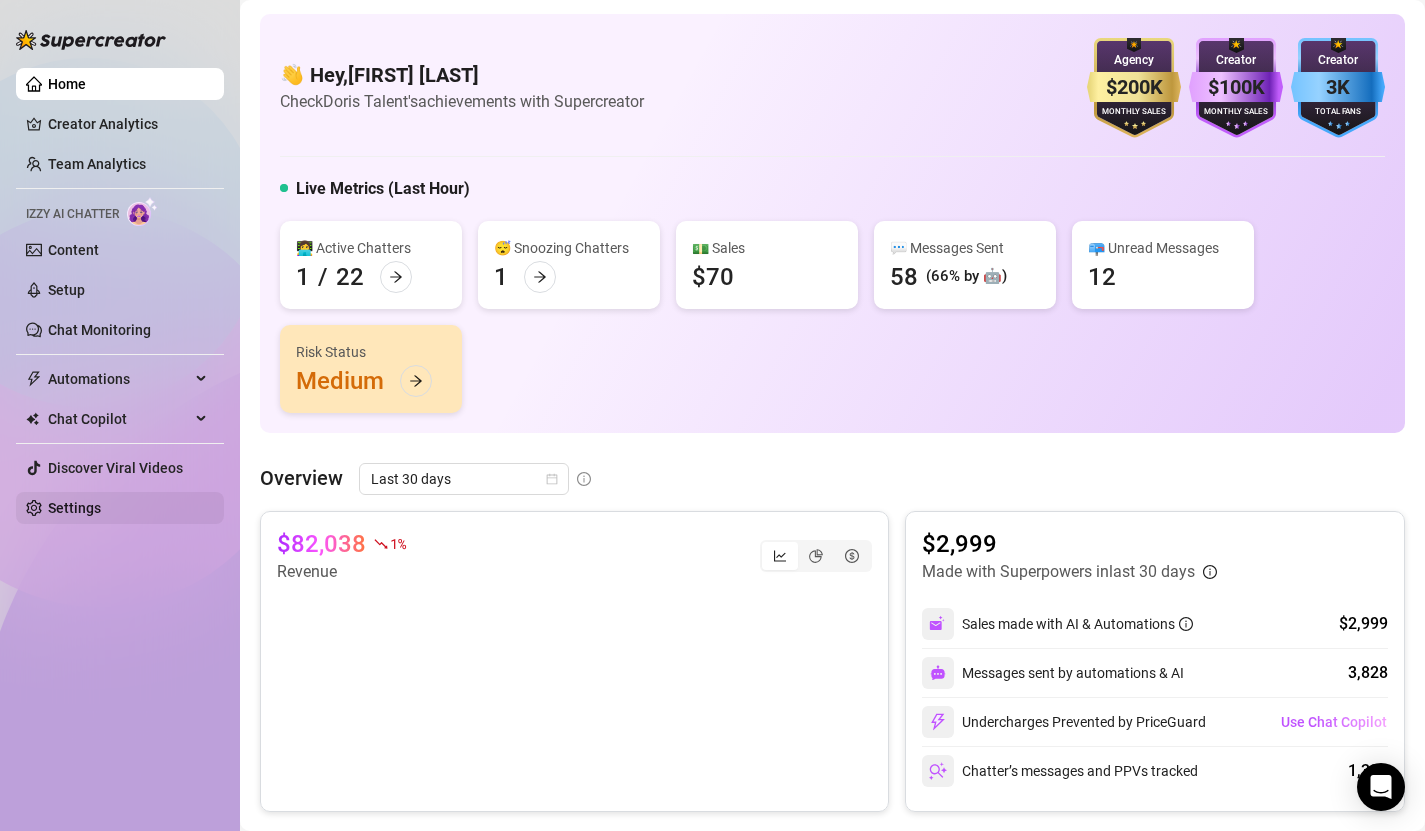 click on "Settings" at bounding box center (74, 508) 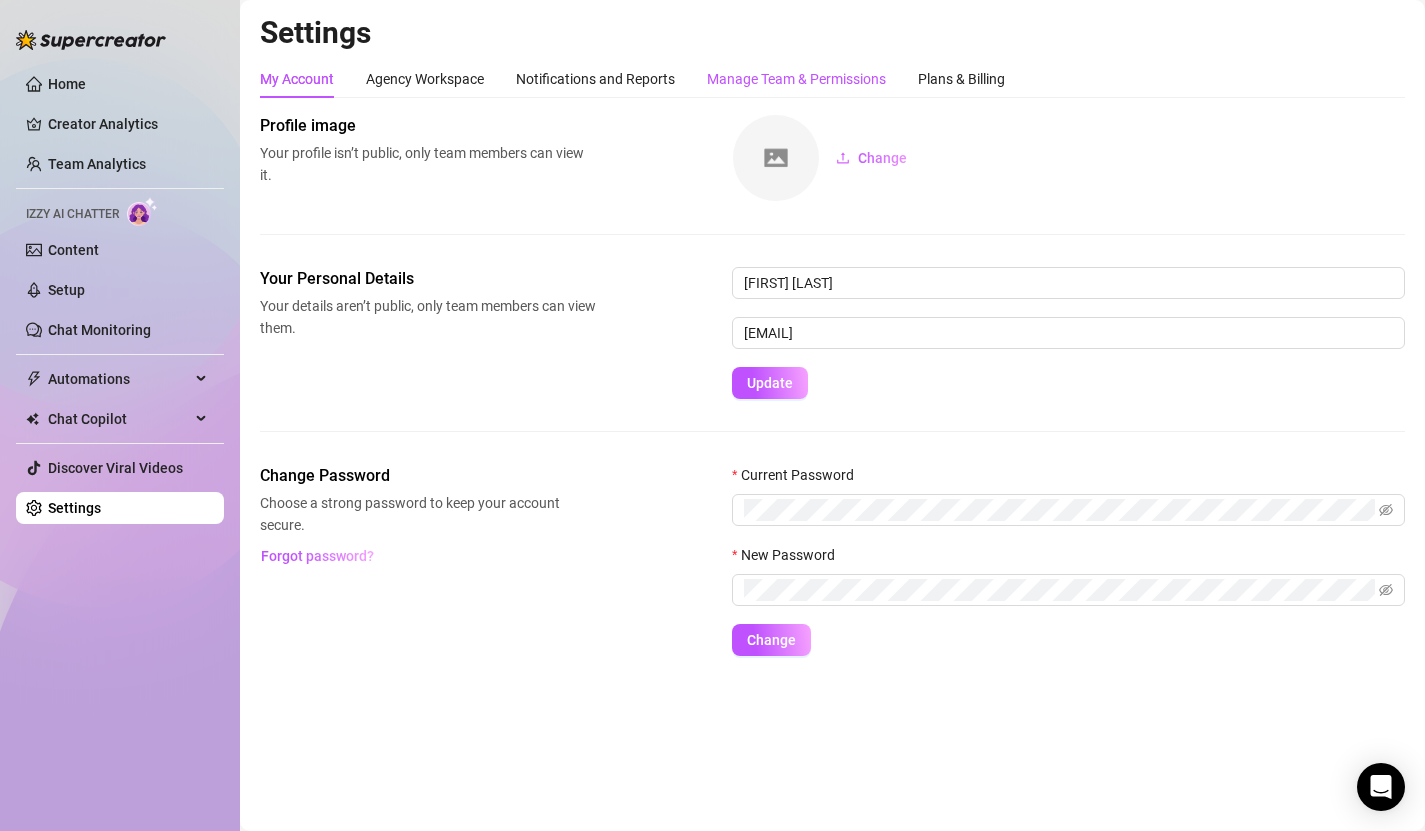 click on "Manage Team & Permissions" at bounding box center (796, 79) 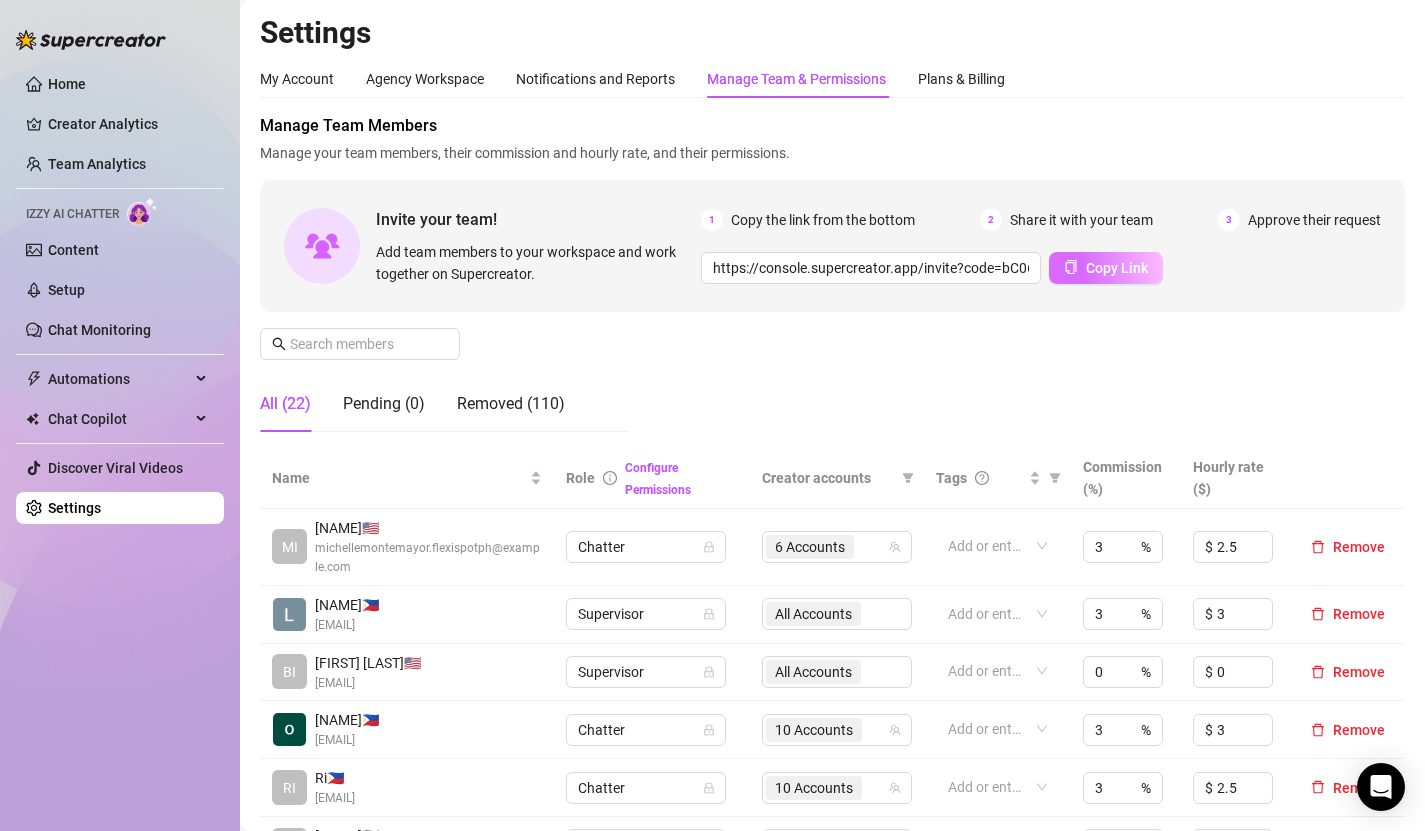 click on "Copy Link" at bounding box center [1117, 268] 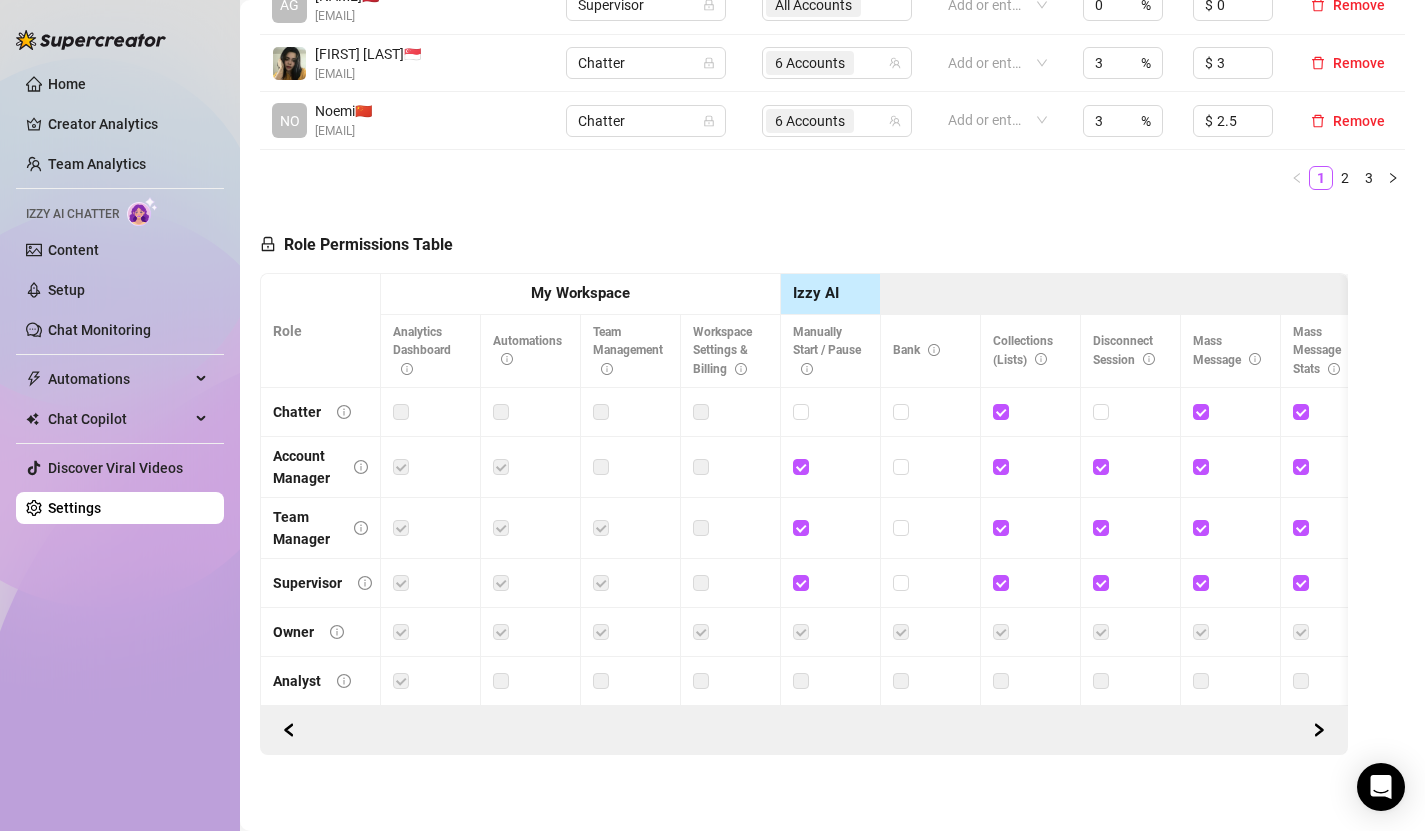 scroll, scrollTop: 964, scrollLeft: 0, axis: vertical 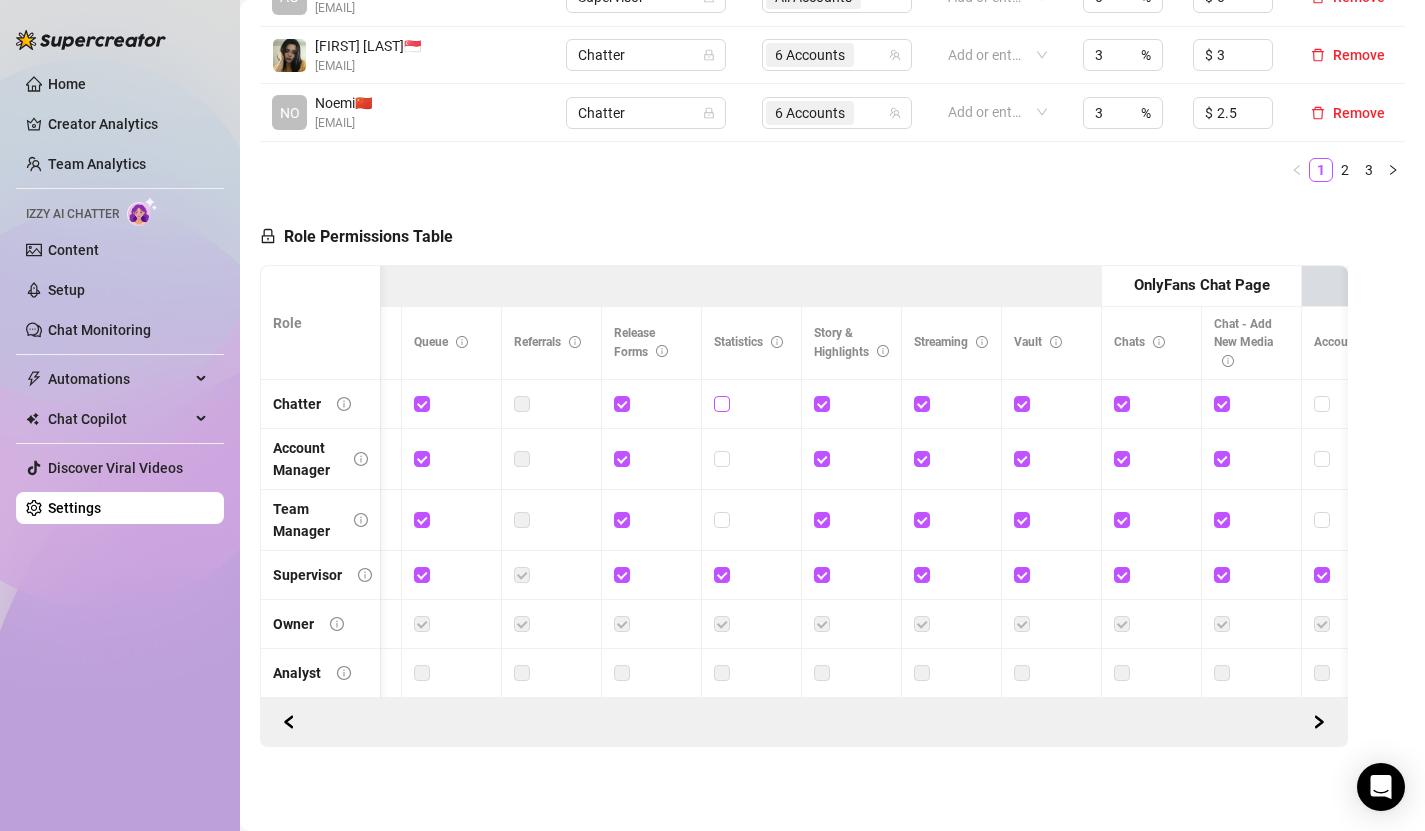 click at bounding box center [721, 403] 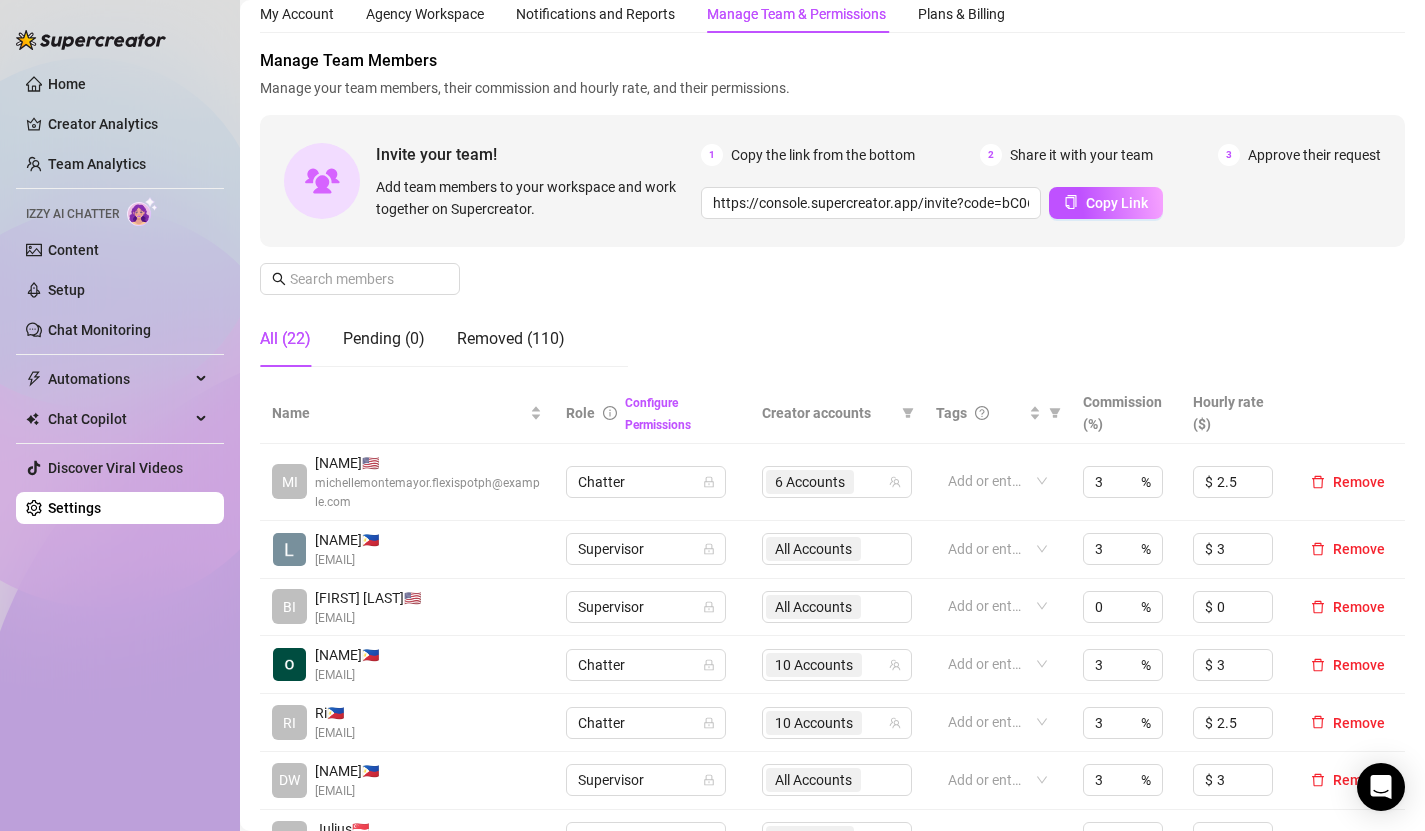 scroll, scrollTop: 0, scrollLeft: 0, axis: both 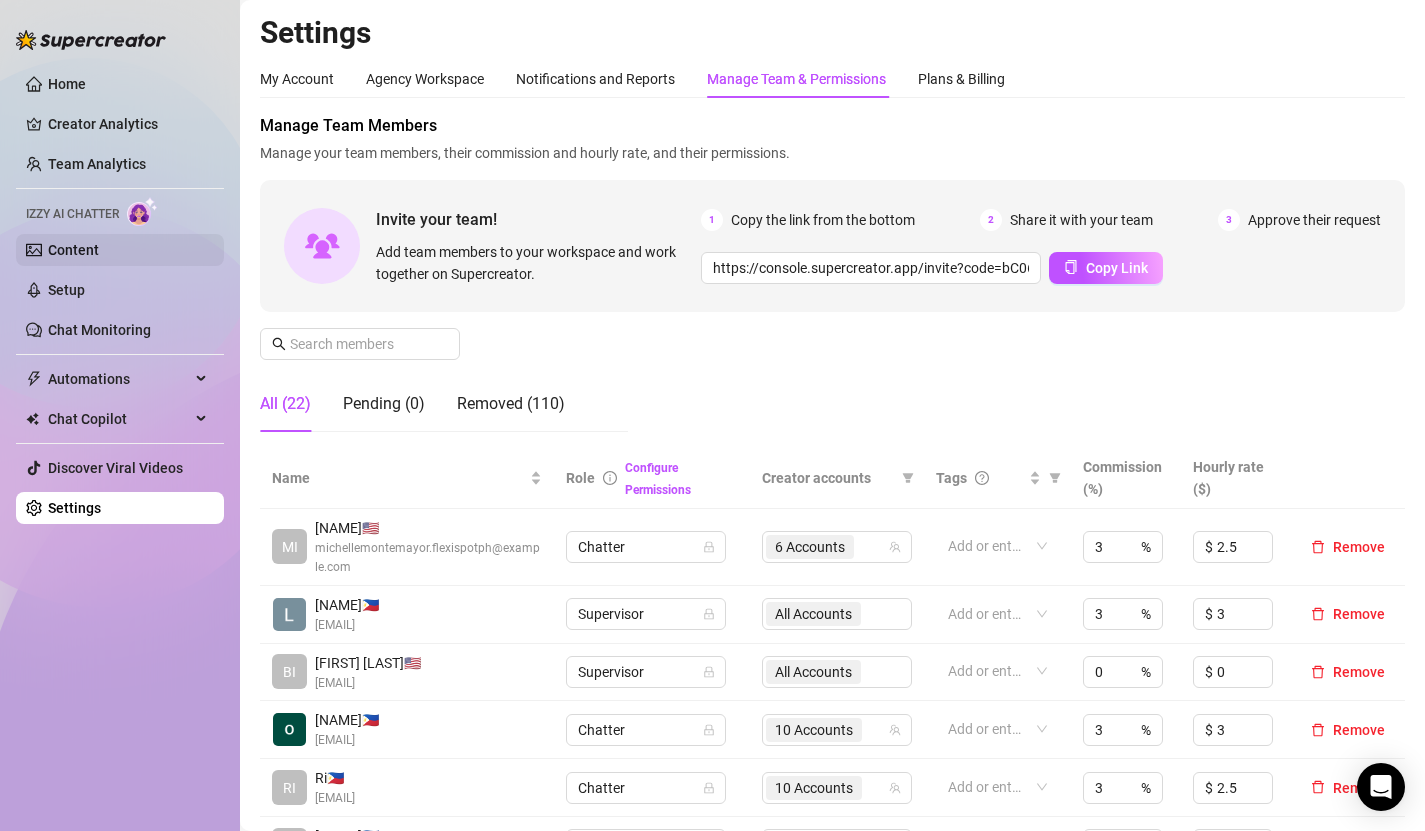 click on "Content" at bounding box center (73, 250) 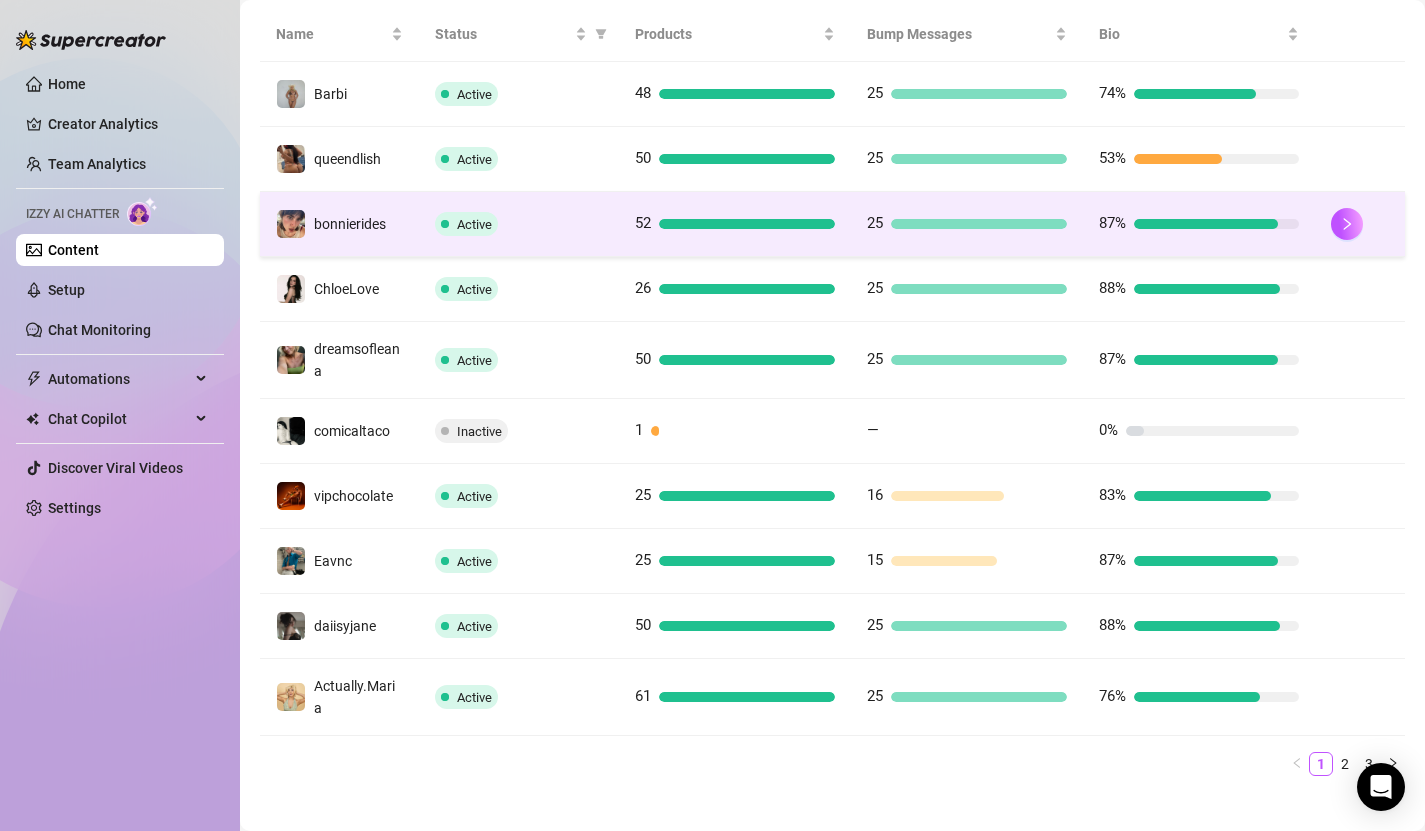 scroll, scrollTop: 414, scrollLeft: 0, axis: vertical 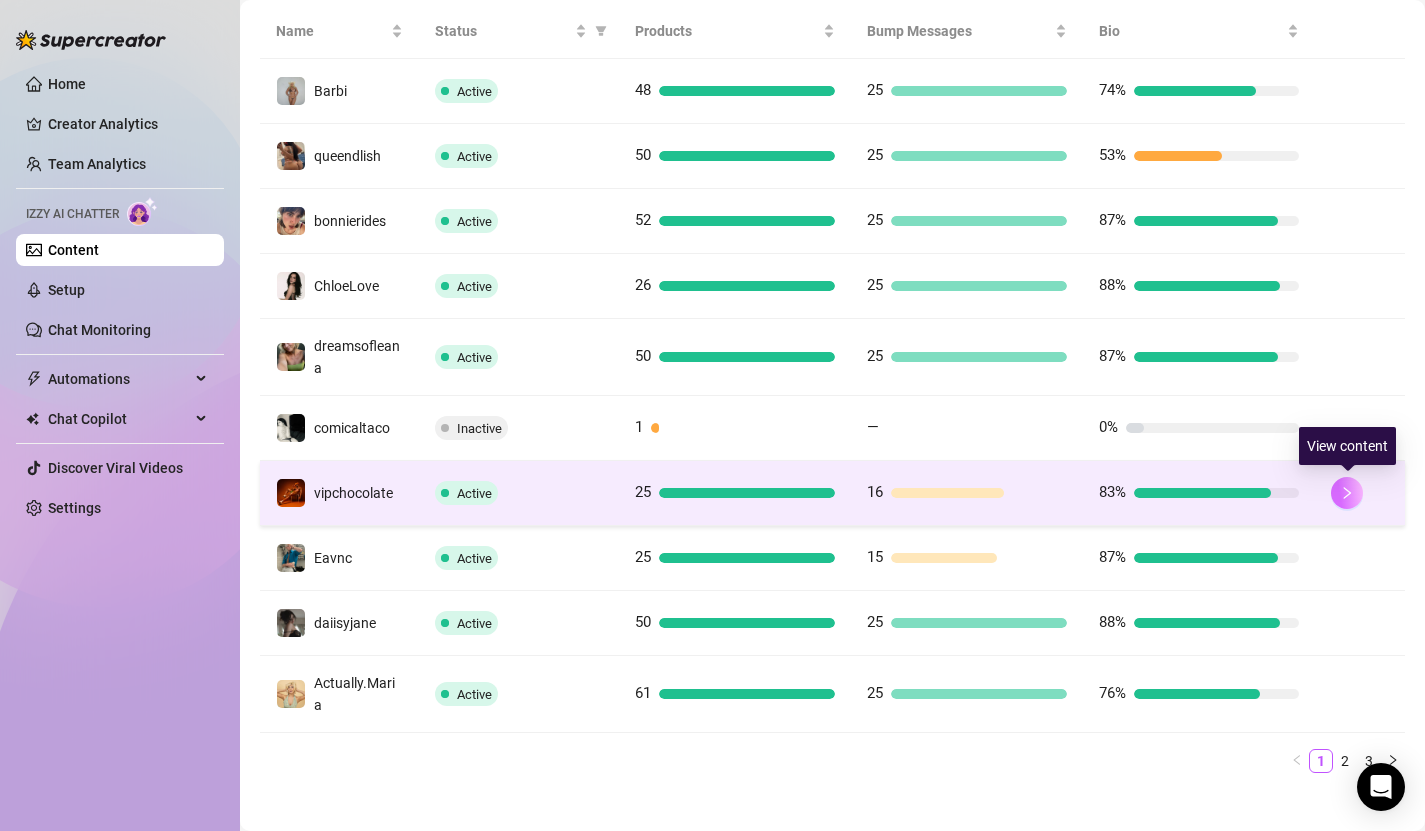 click 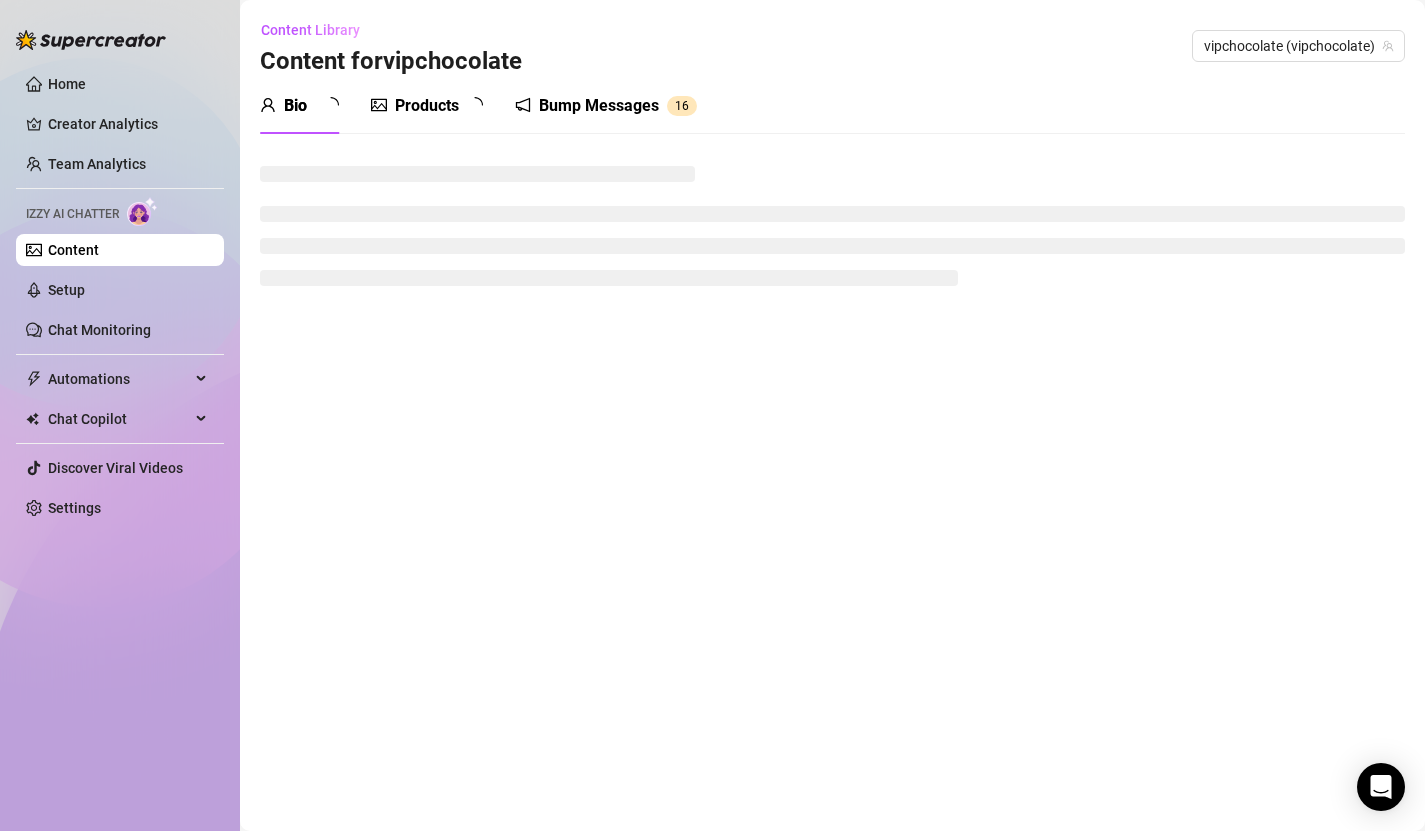 scroll, scrollTop: 0, scrollLeft: 0, axis: both 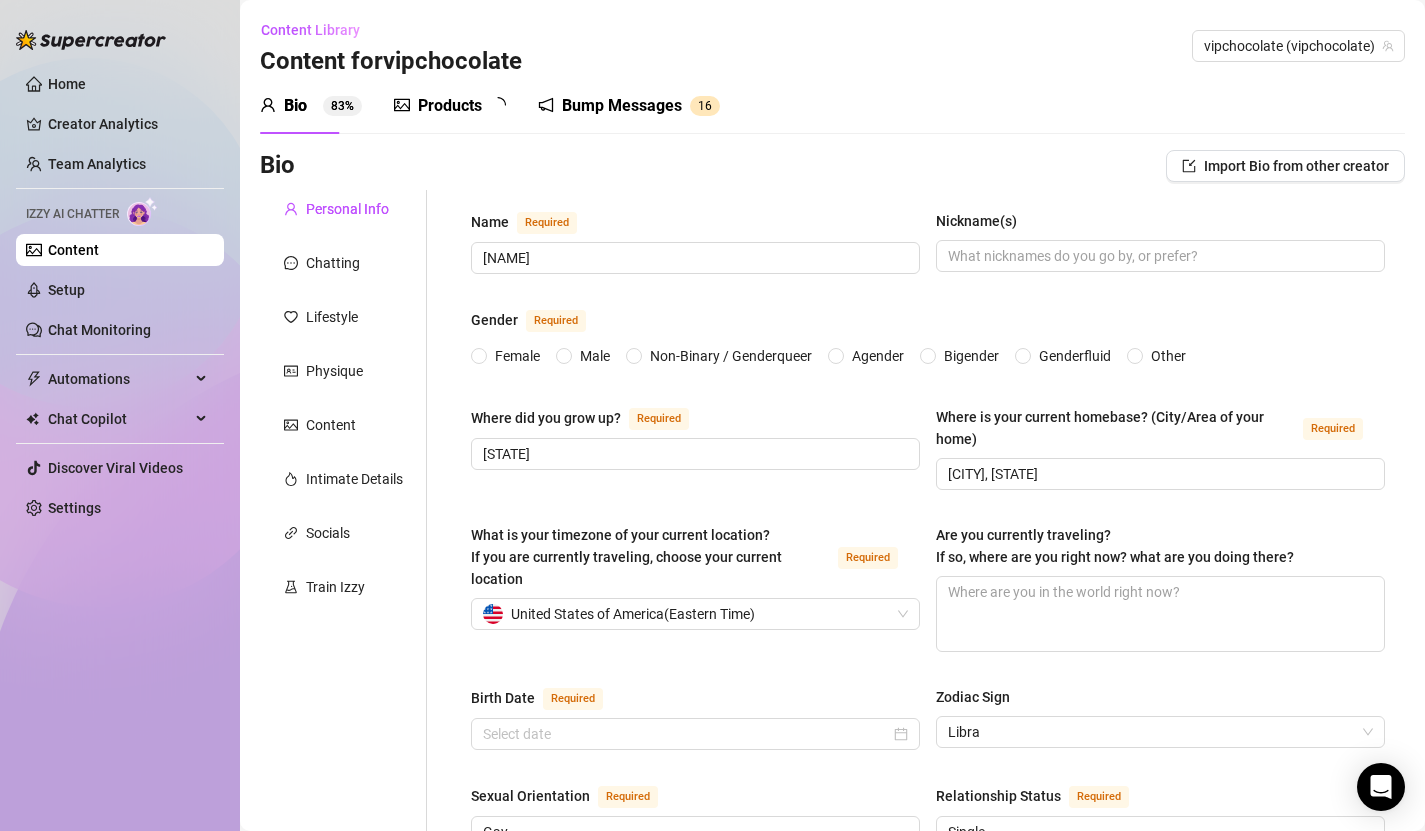 type 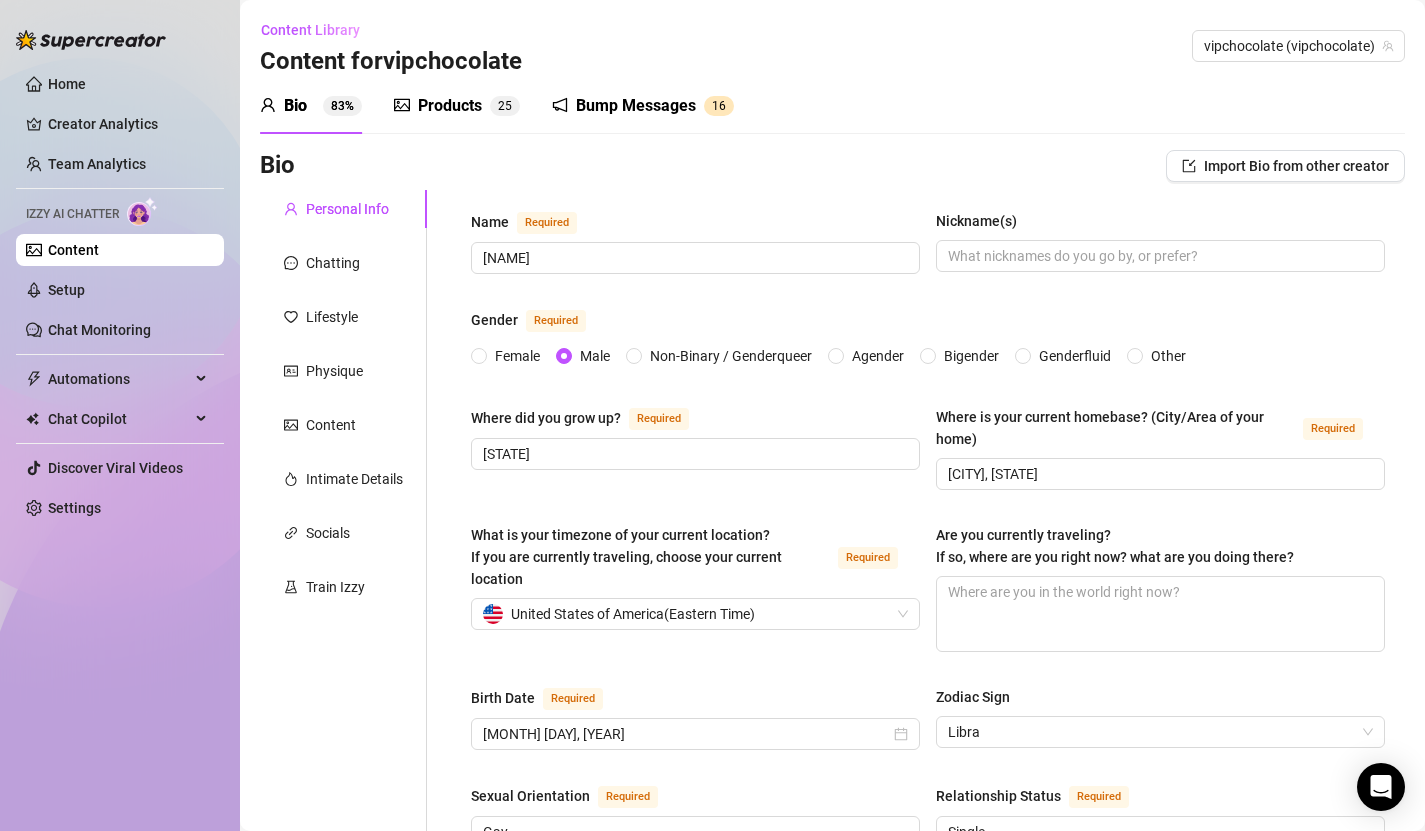 click on "Products 2 5" at bounding box center (457, 106) 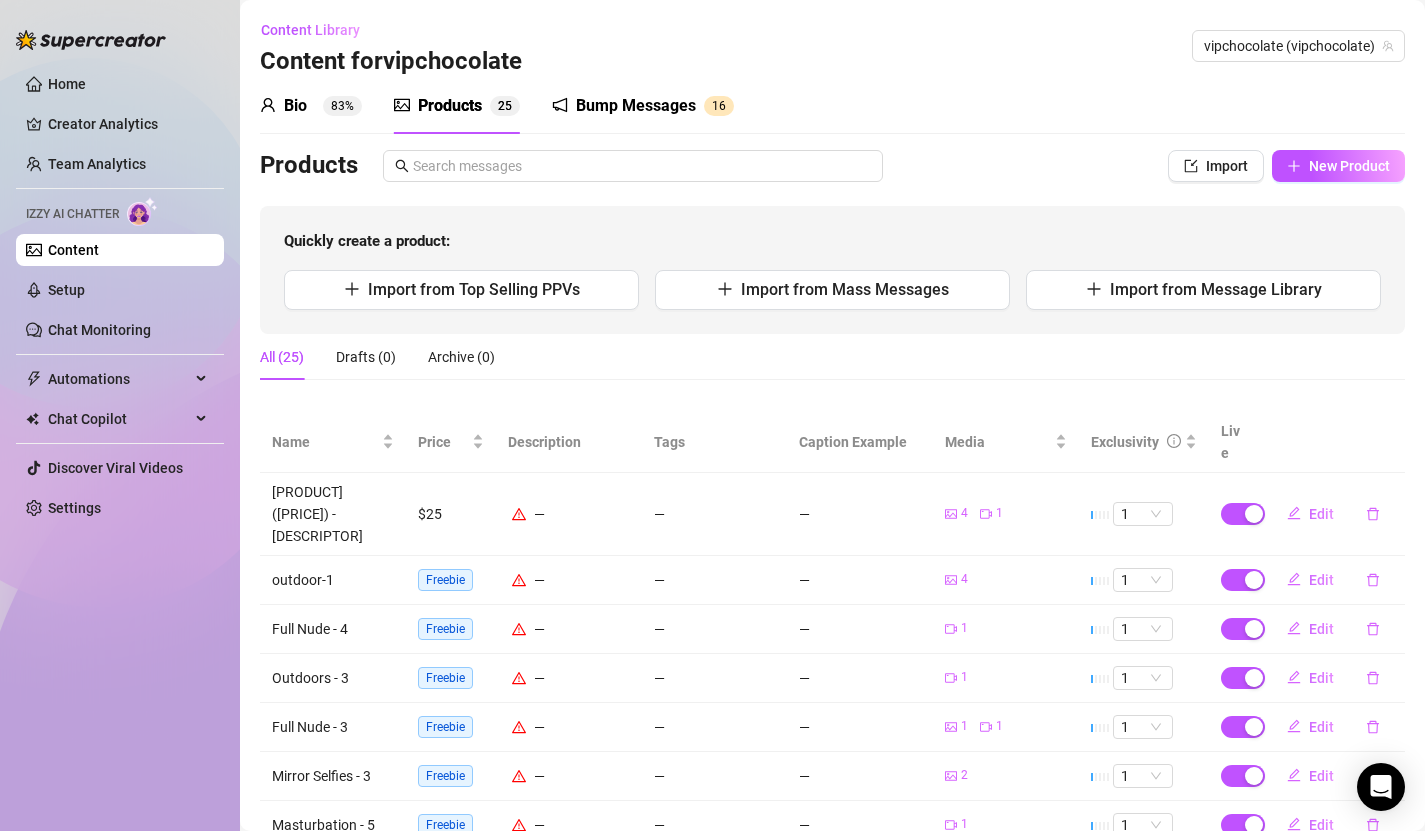 scroll, scrollTop: 283, scrollLeft: 0, axis: vertical 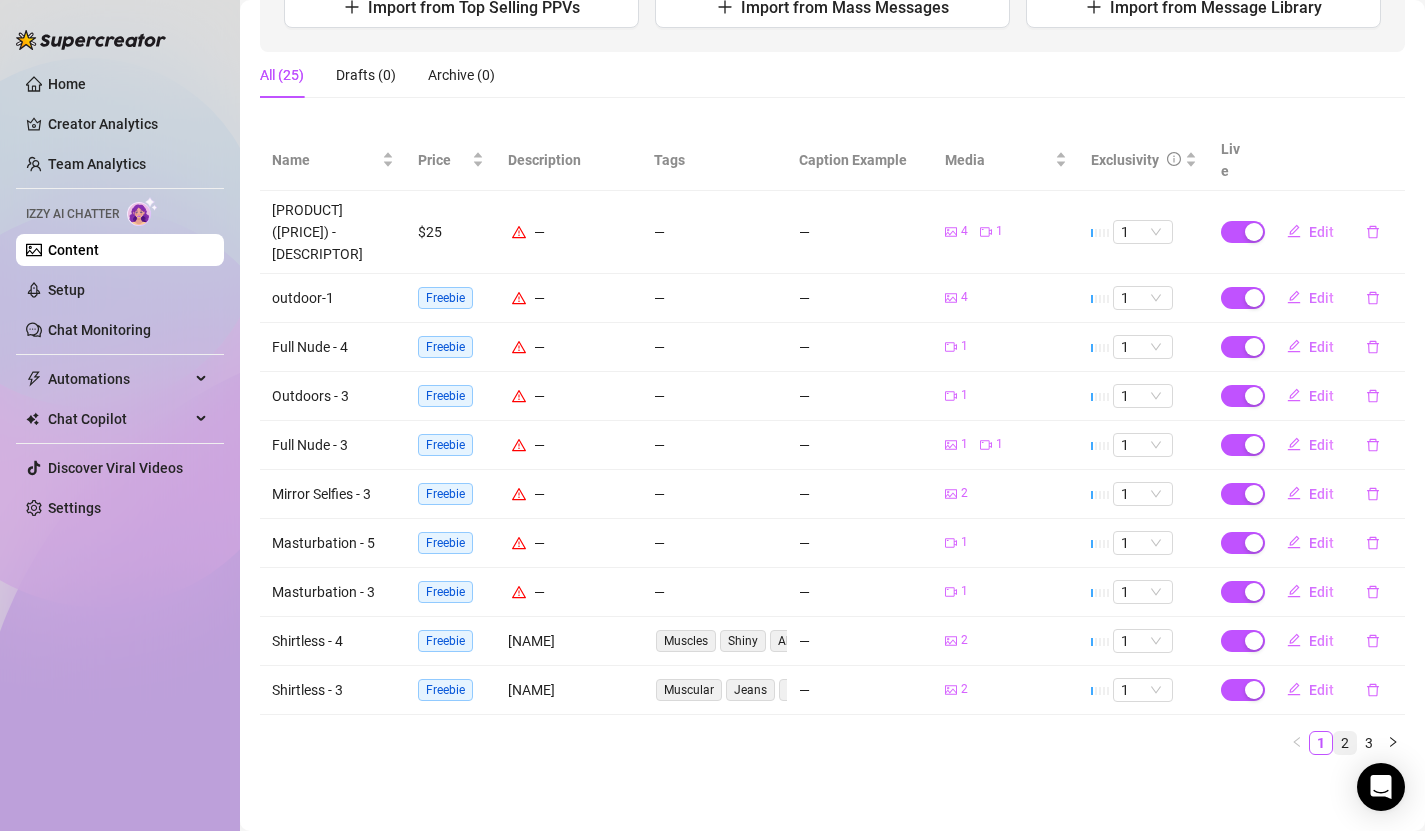 click on "2" at bounding box center [1345, 743] 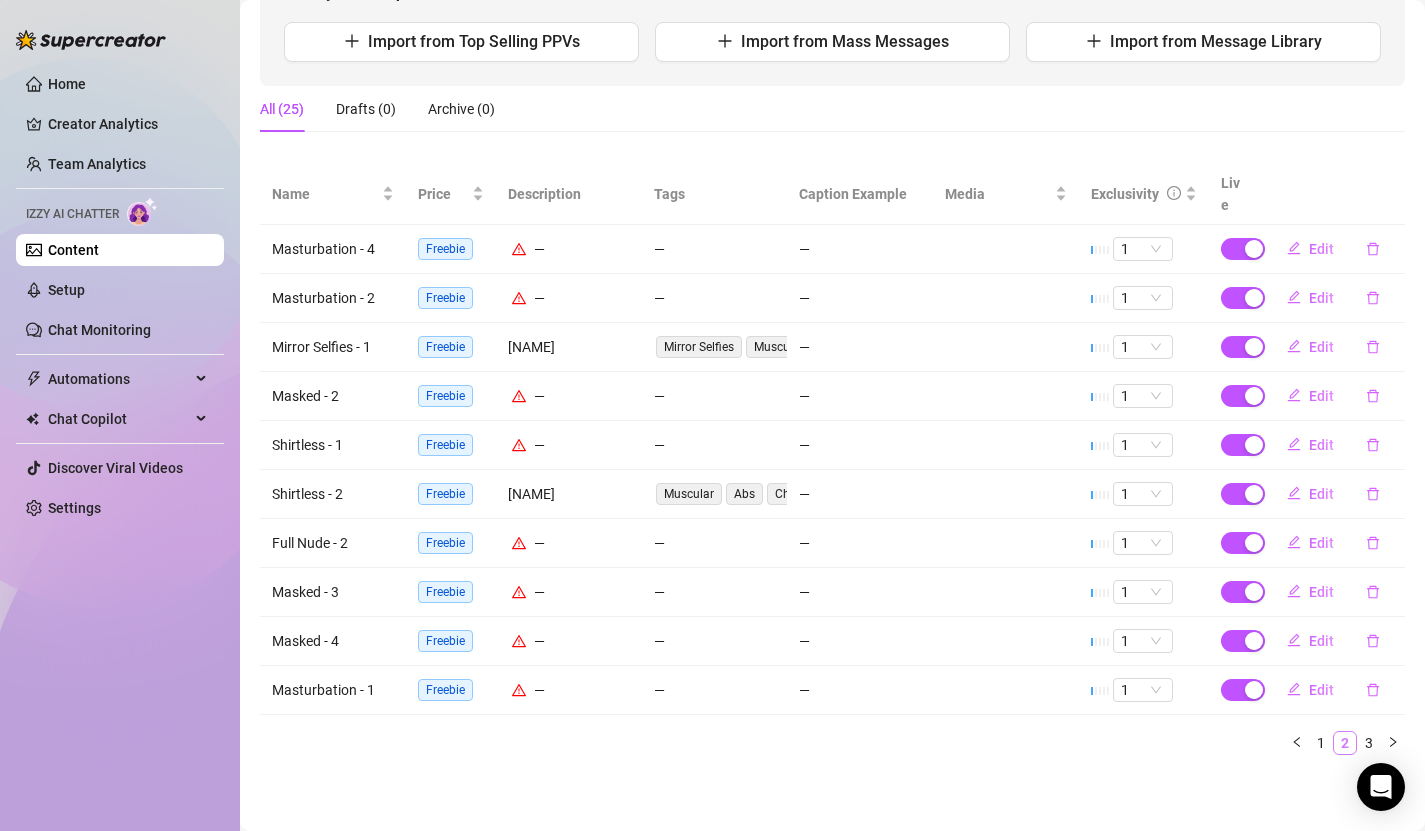 scroll, scrollTop: 249, scrollLeft: 0, axis: vertical 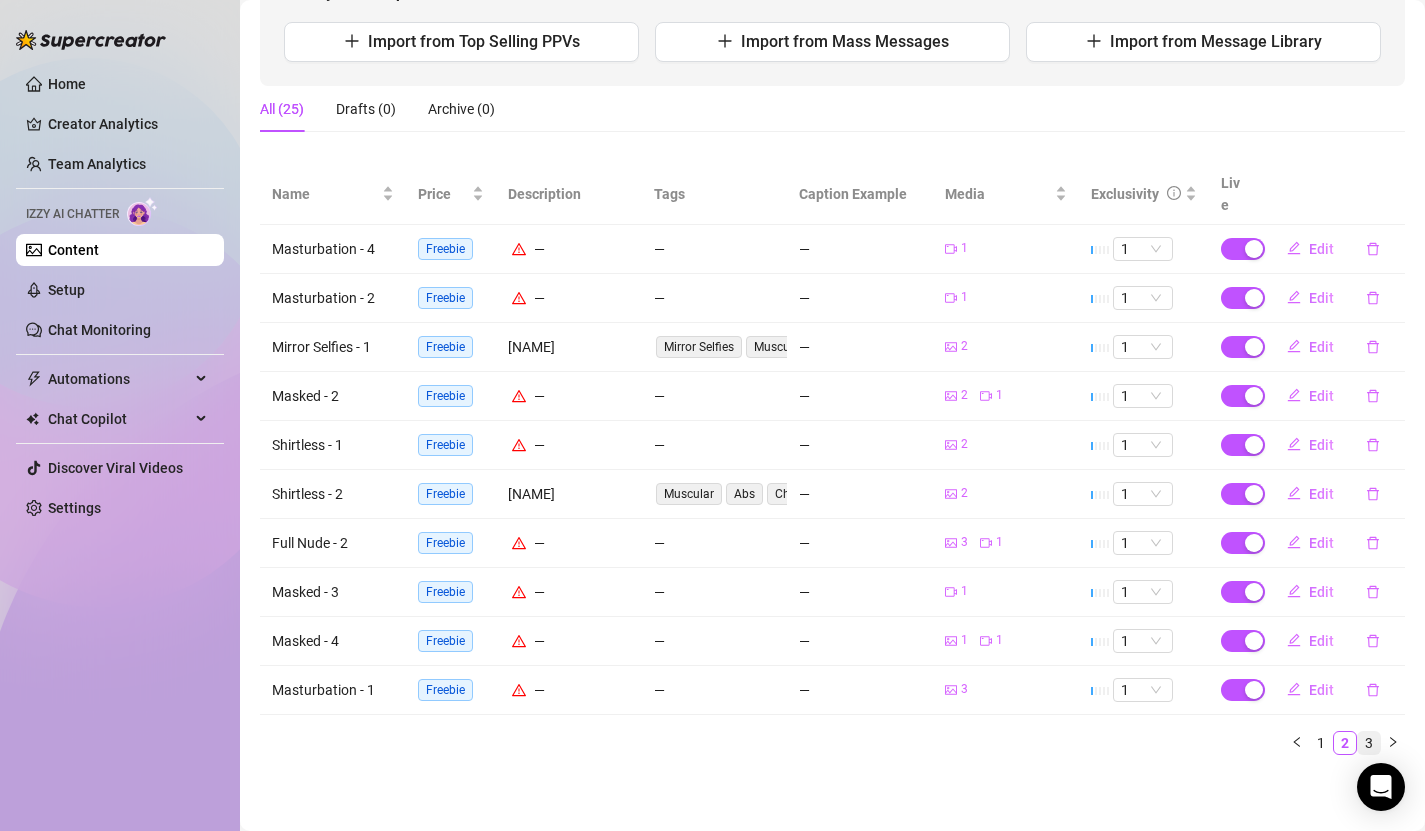 click on "3" at bounding box center (1369, 743) 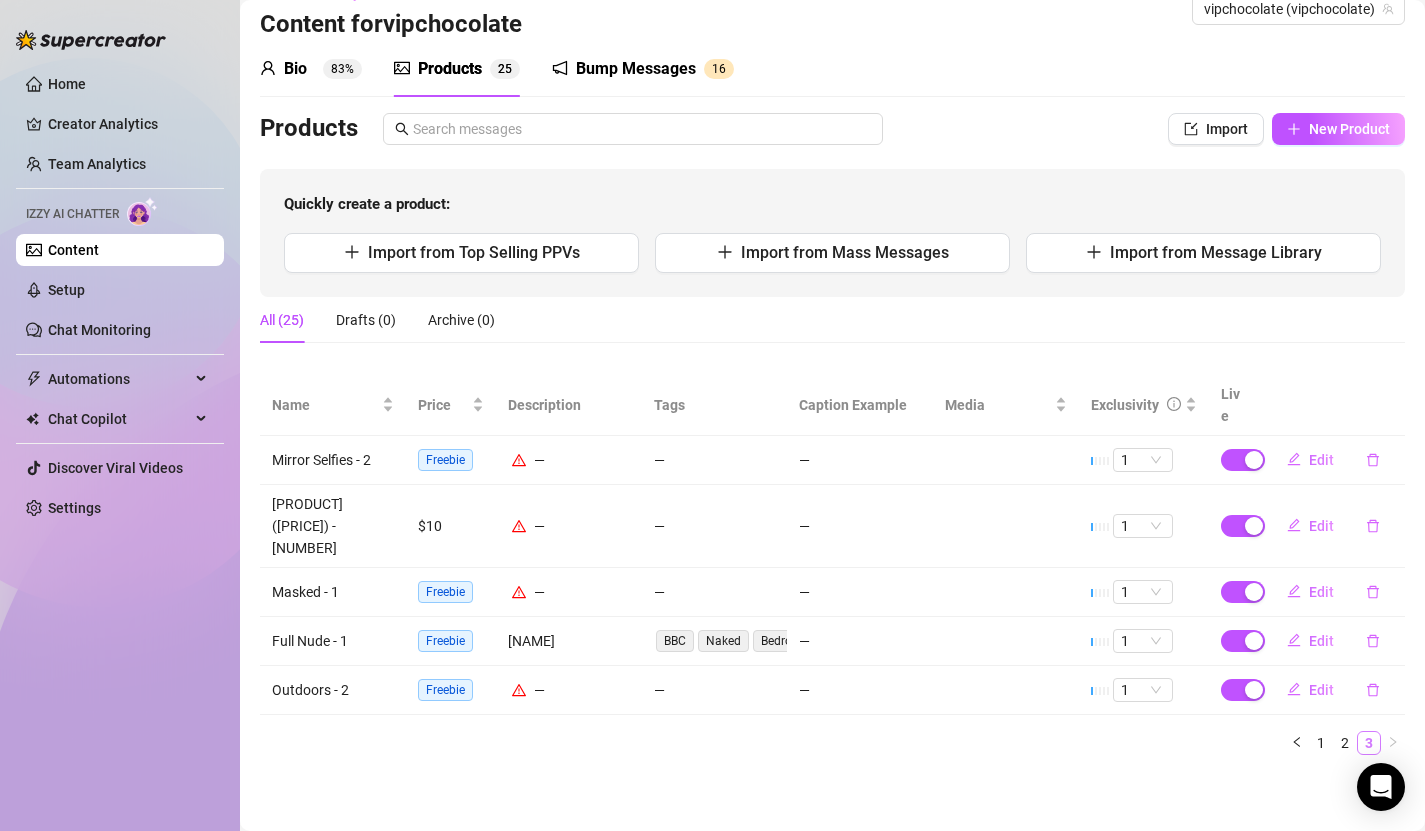 scroll, scrollTop: 4, scrollLeft: 0, axis: vertical 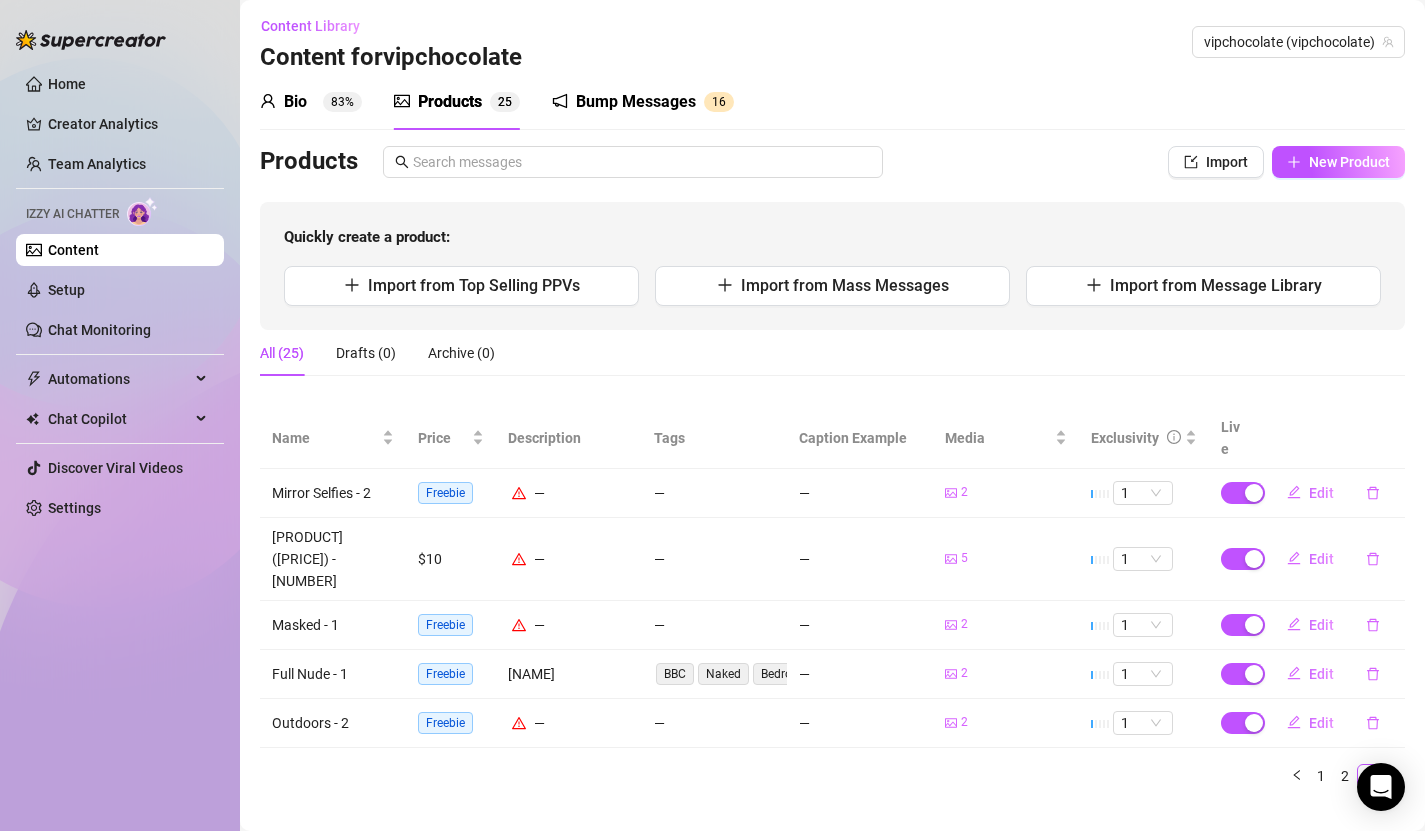 click on "All (25)" at bounding box center (282, 353) 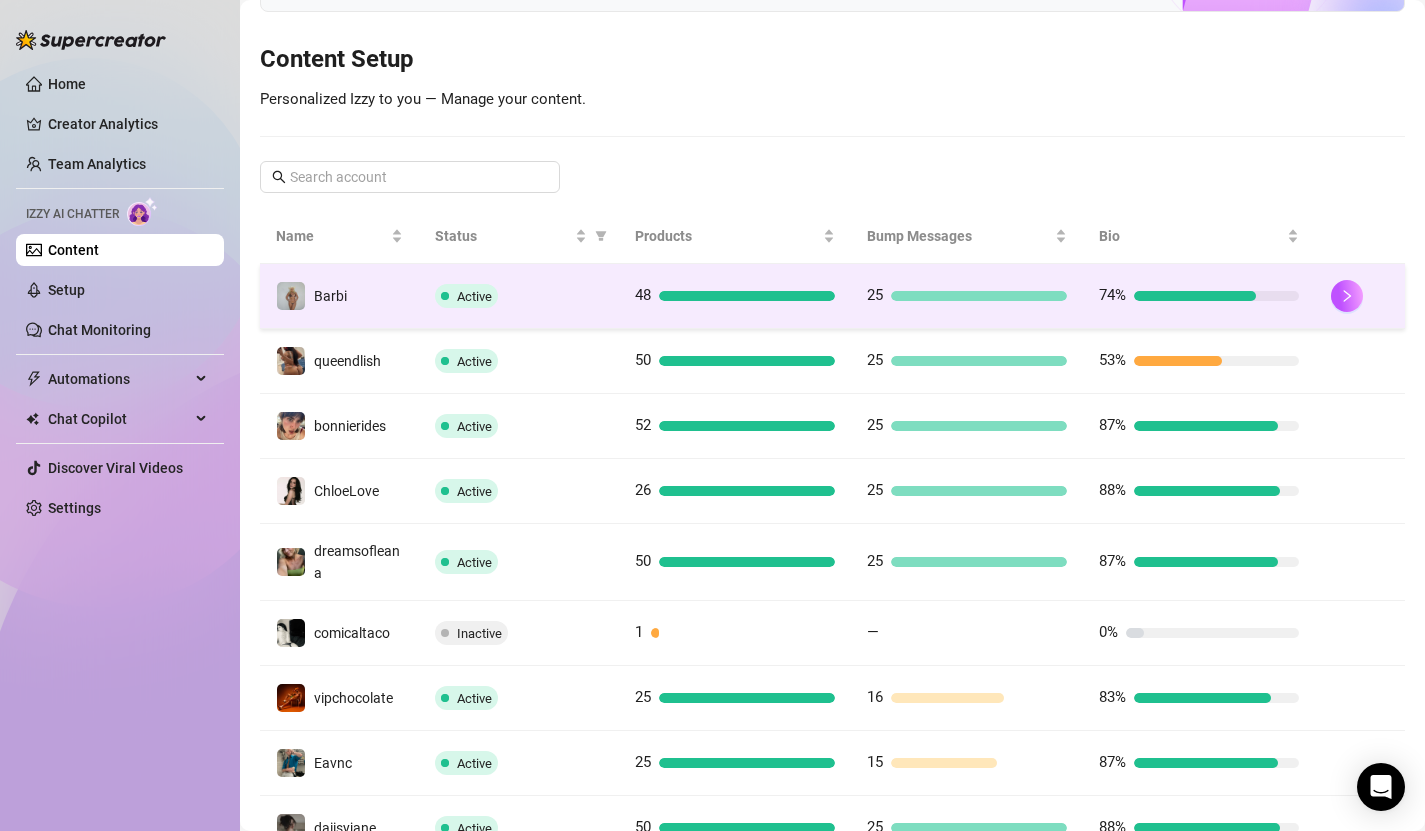 scroll, scrollTop: 0, scrollLeft: 0, axis: both 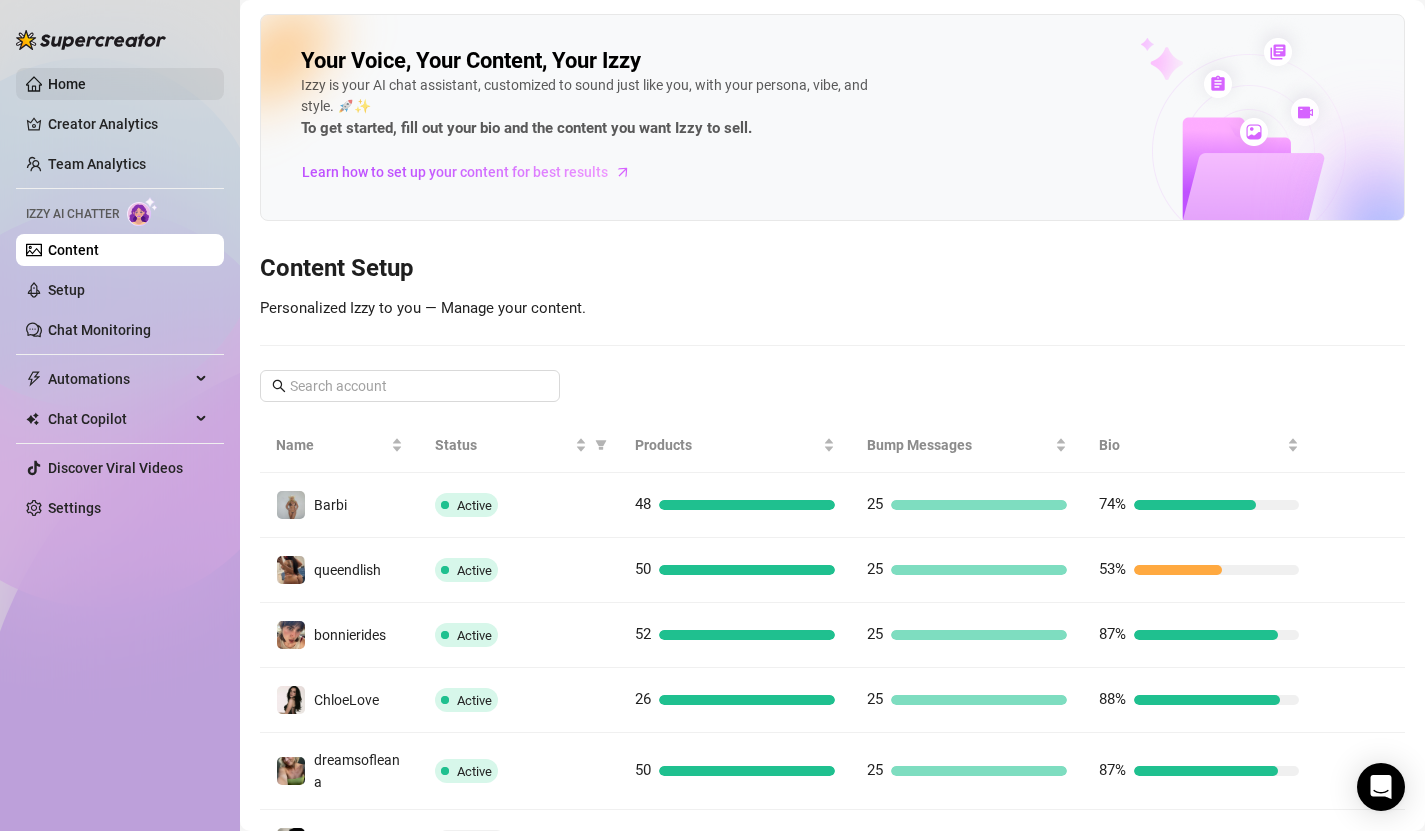 click on "Home" at bounding box center [67, 84] 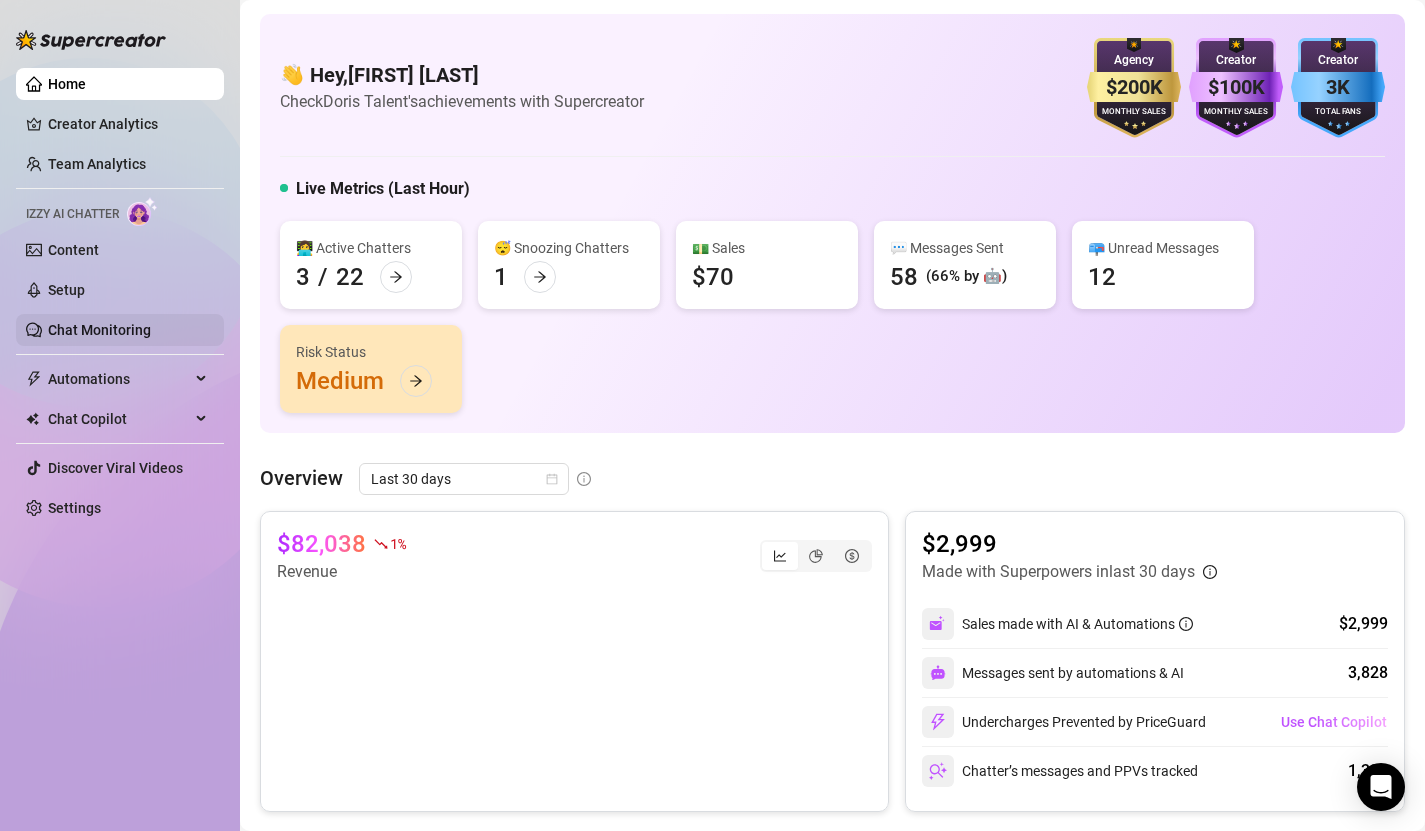 click on "Chat Monitoring" at bounding box center [99, 330] 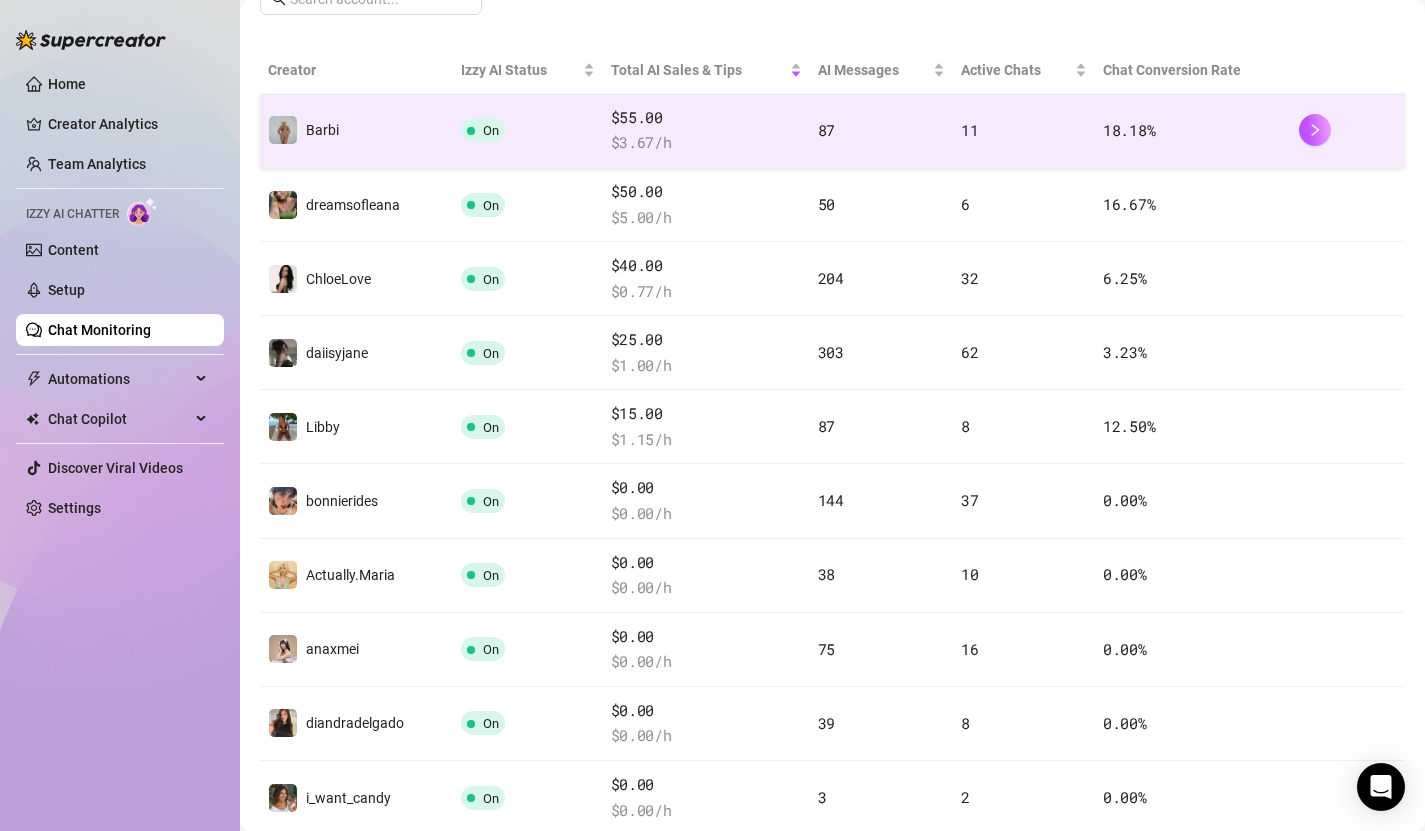 scroll, scrollTop: 352, scrollLeft: 0, axis: vertical 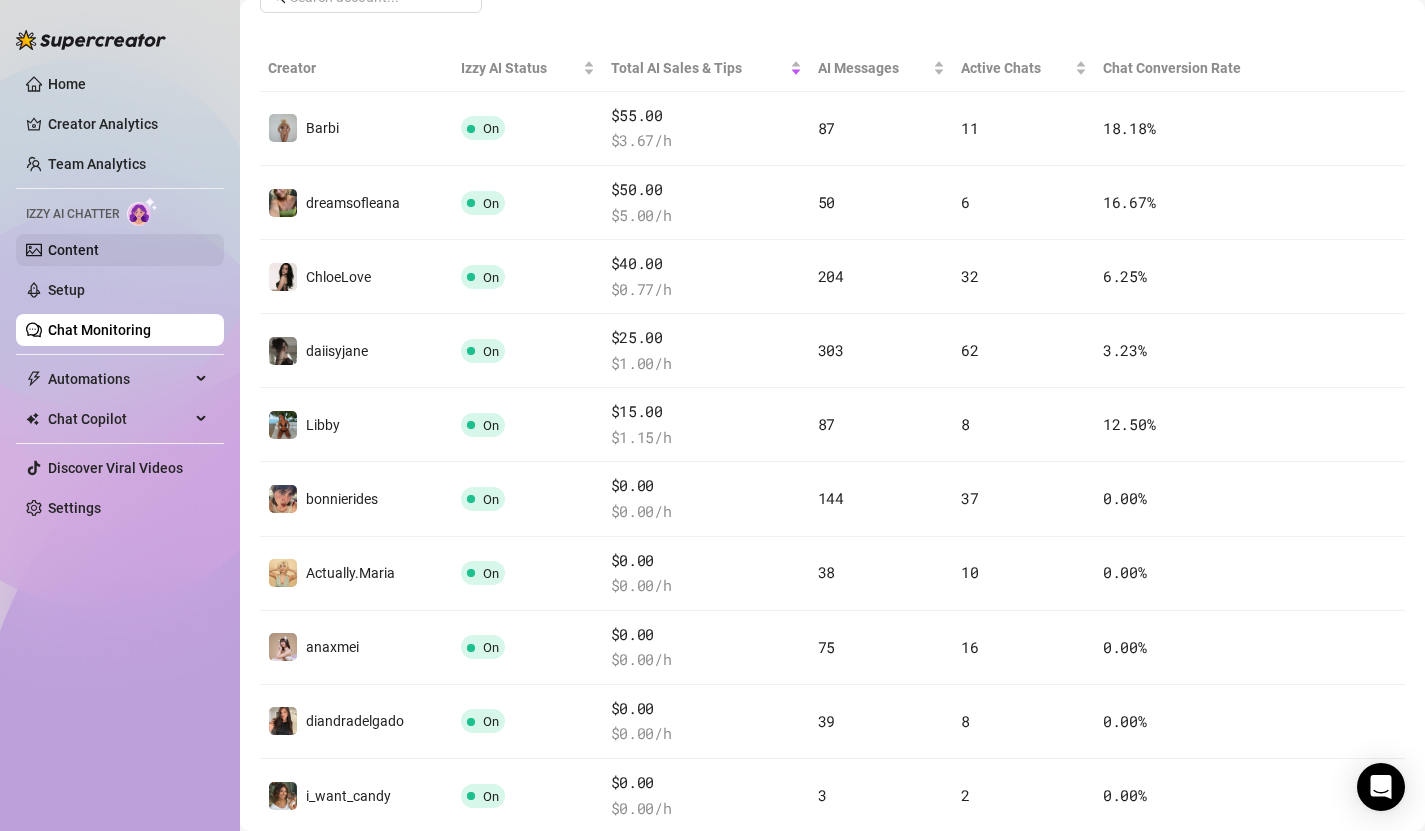 click on "Content" at bounding box center [73, 250] 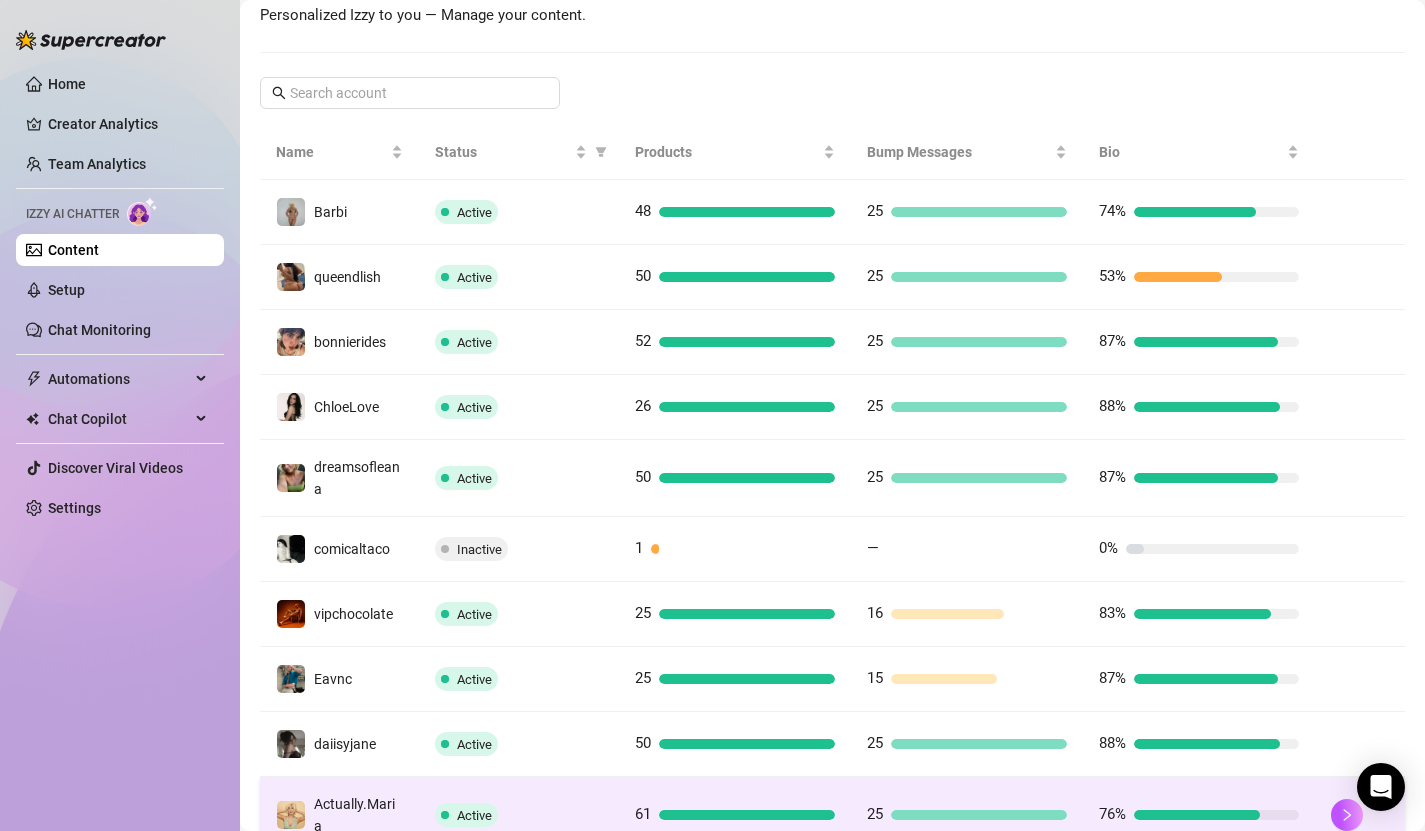 scroll, scrollTop: 279, scrollLeft: 0, axis: vertical 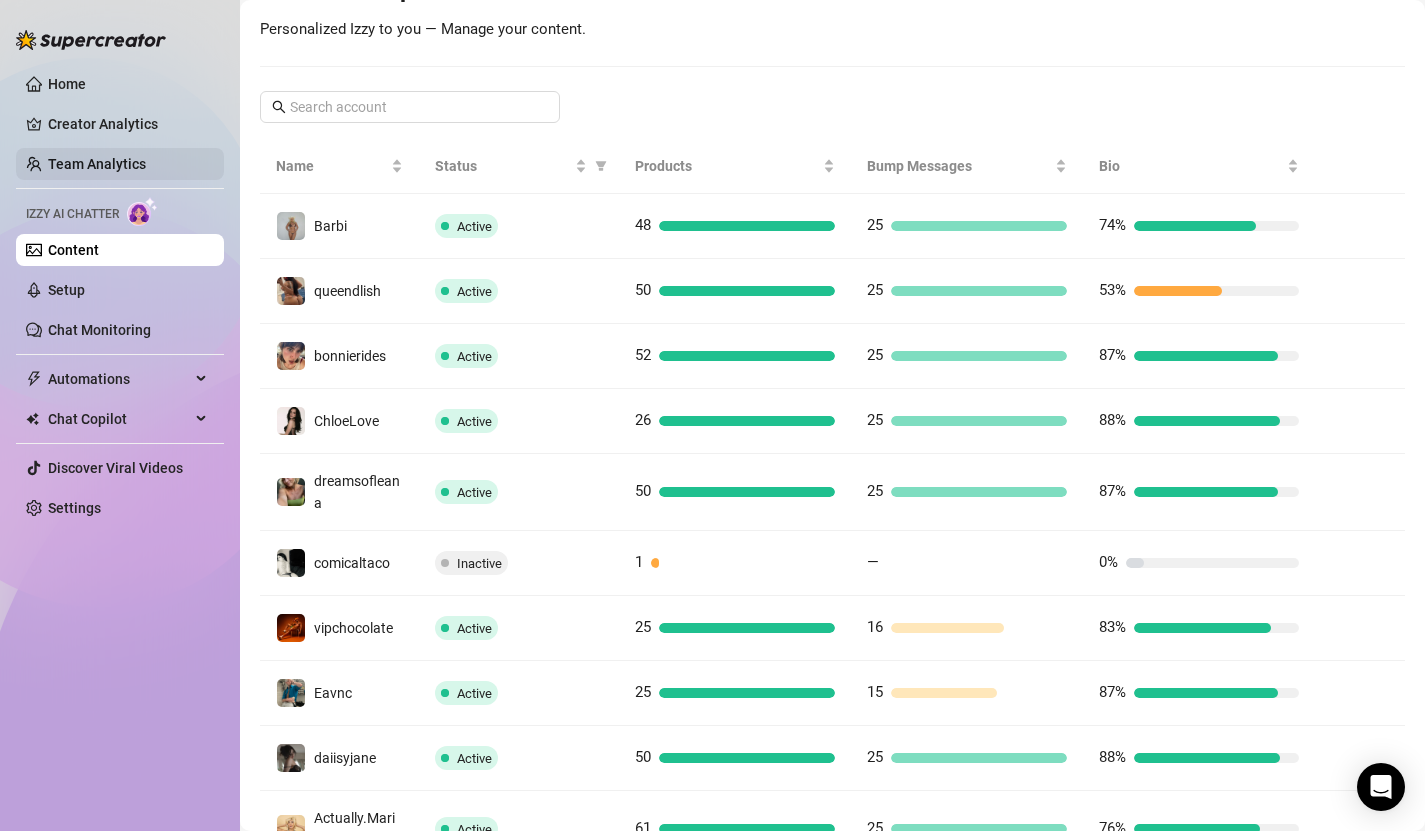 click on "Team Analytics" at bounding box center [97, 164] 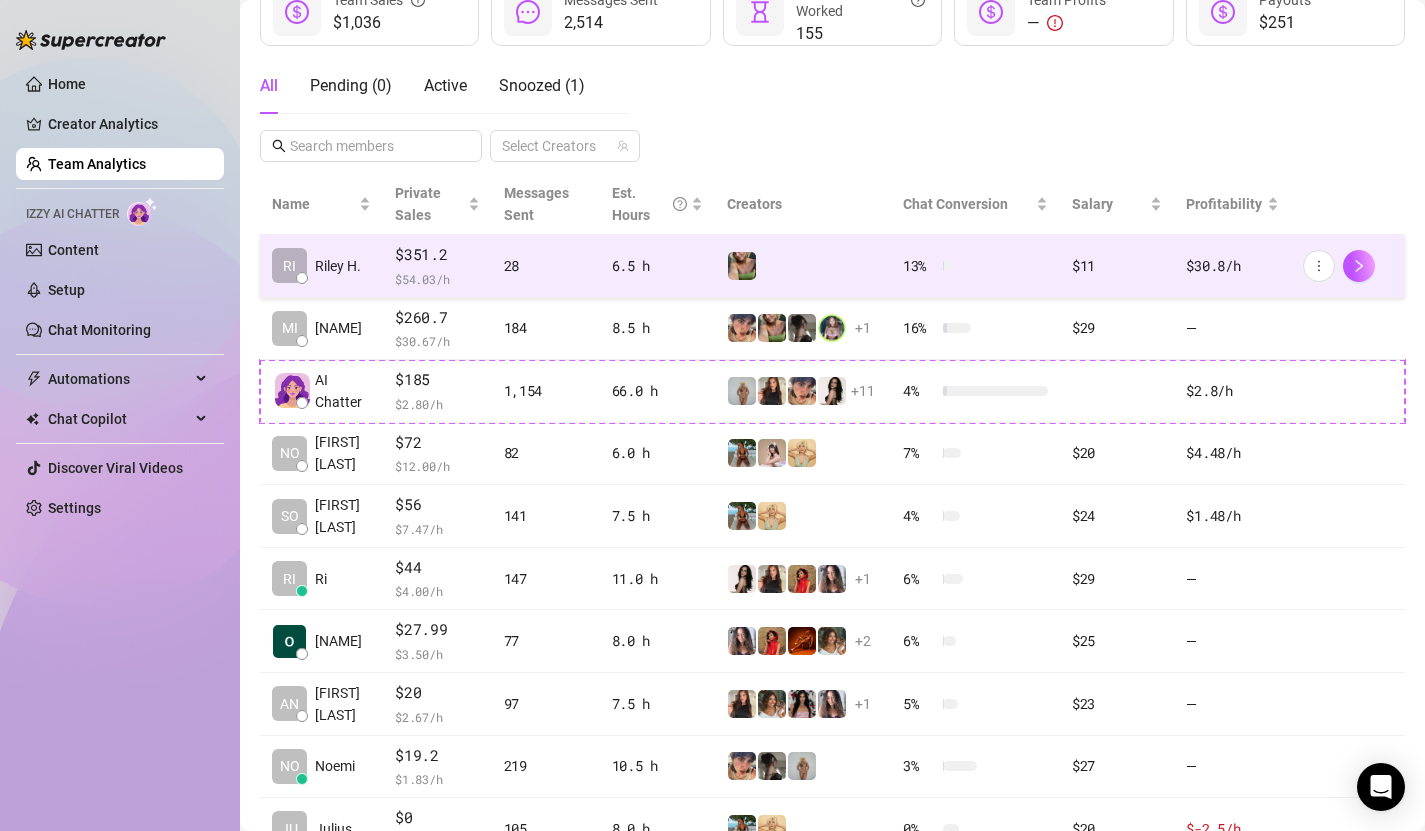 scroll, scrollTop: 305, scrollLeft: 0, axis: vertical 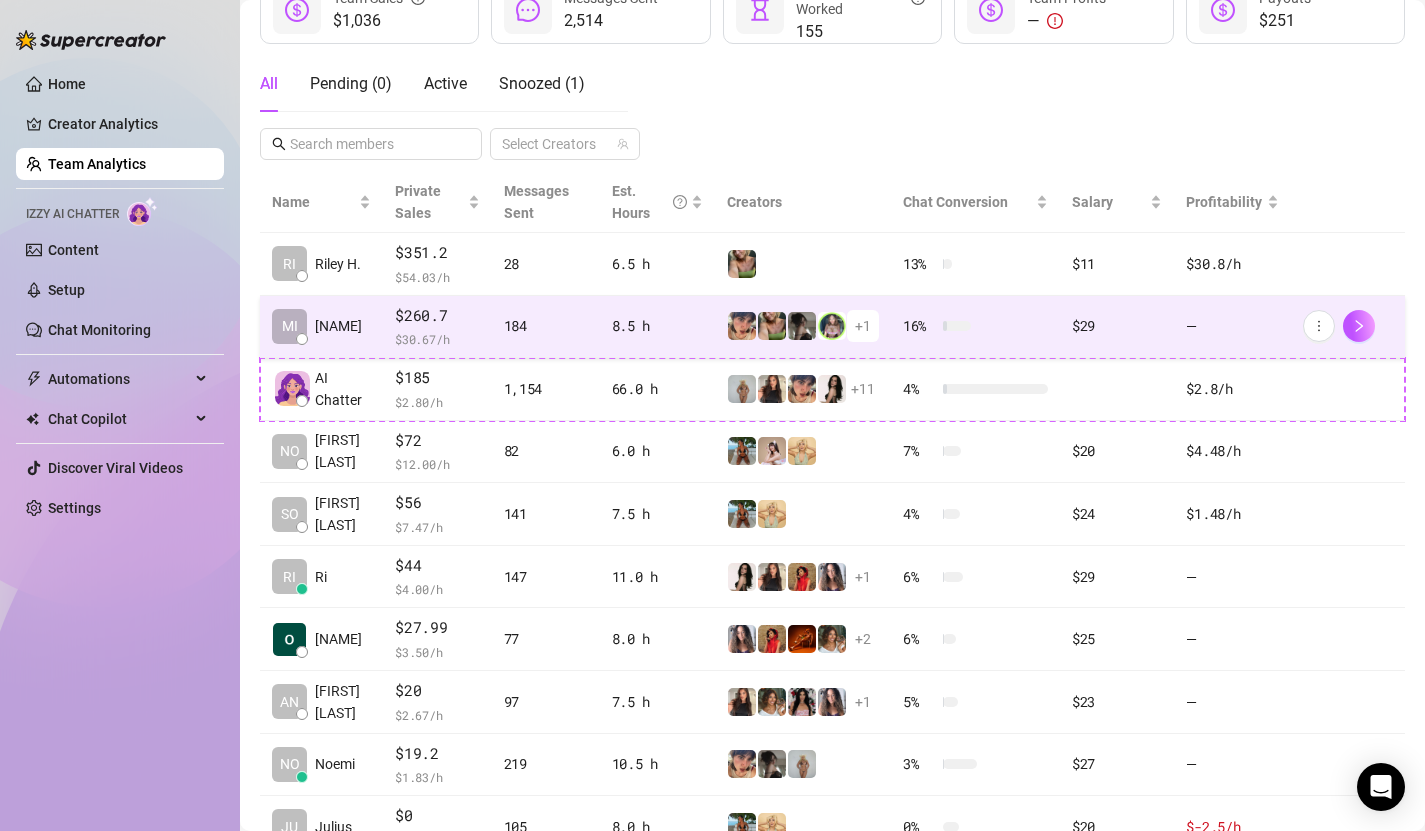 click on "+ 1" at bounding box center (863, 326) 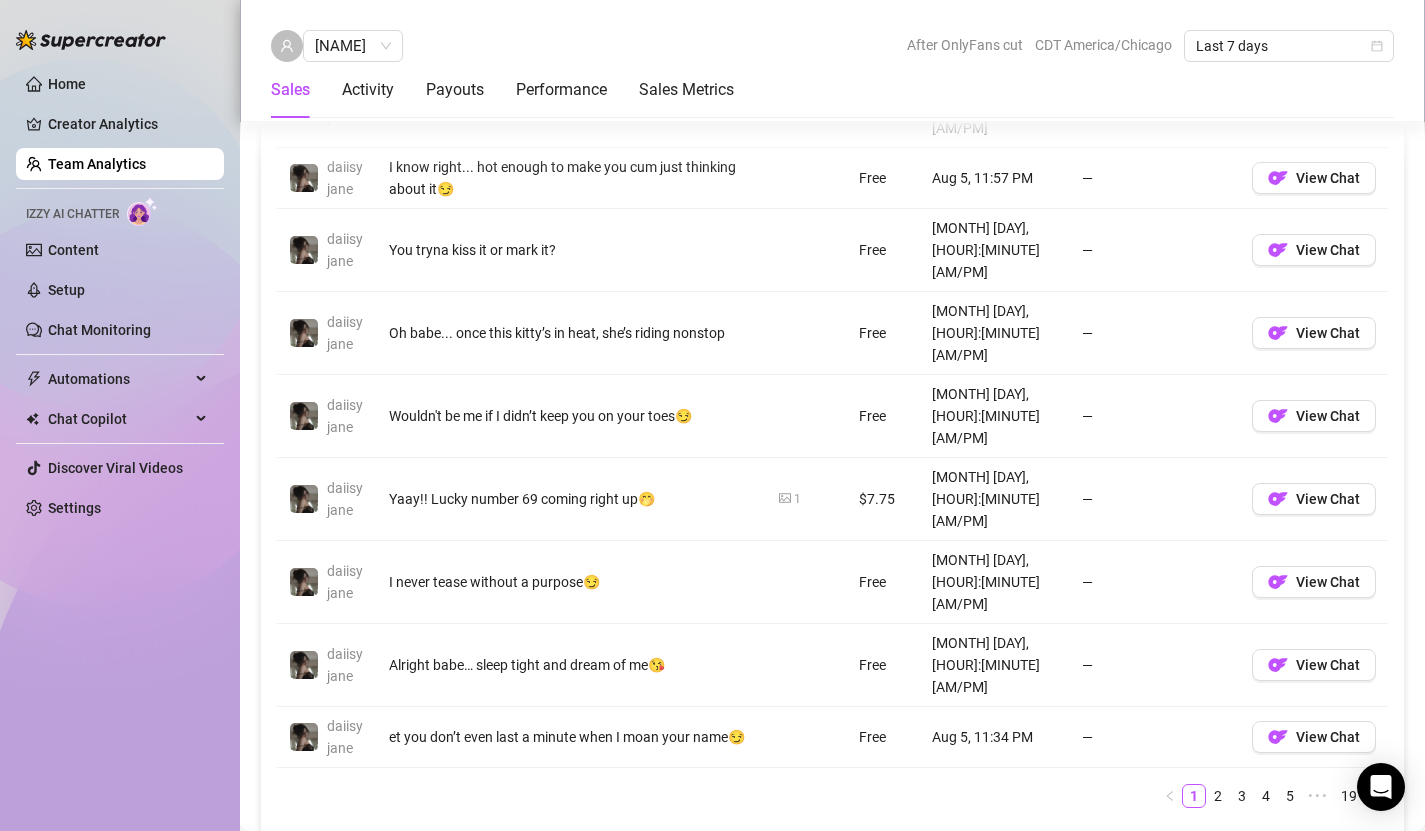 scroll, scrollTop: 1619, scrollLeft: 0, axis: vertical 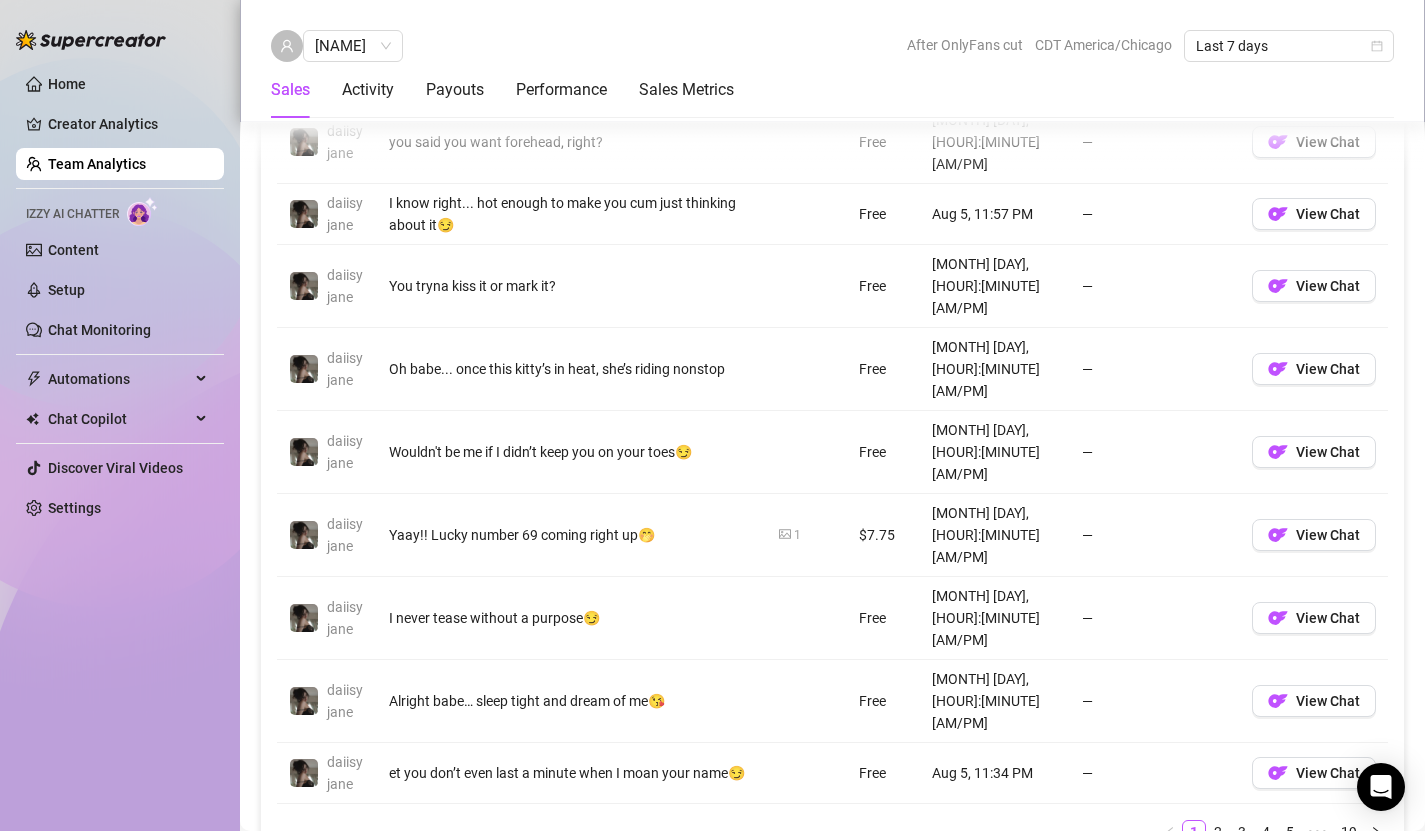 click on "Team Analytics" at bounding box center [97, 164] 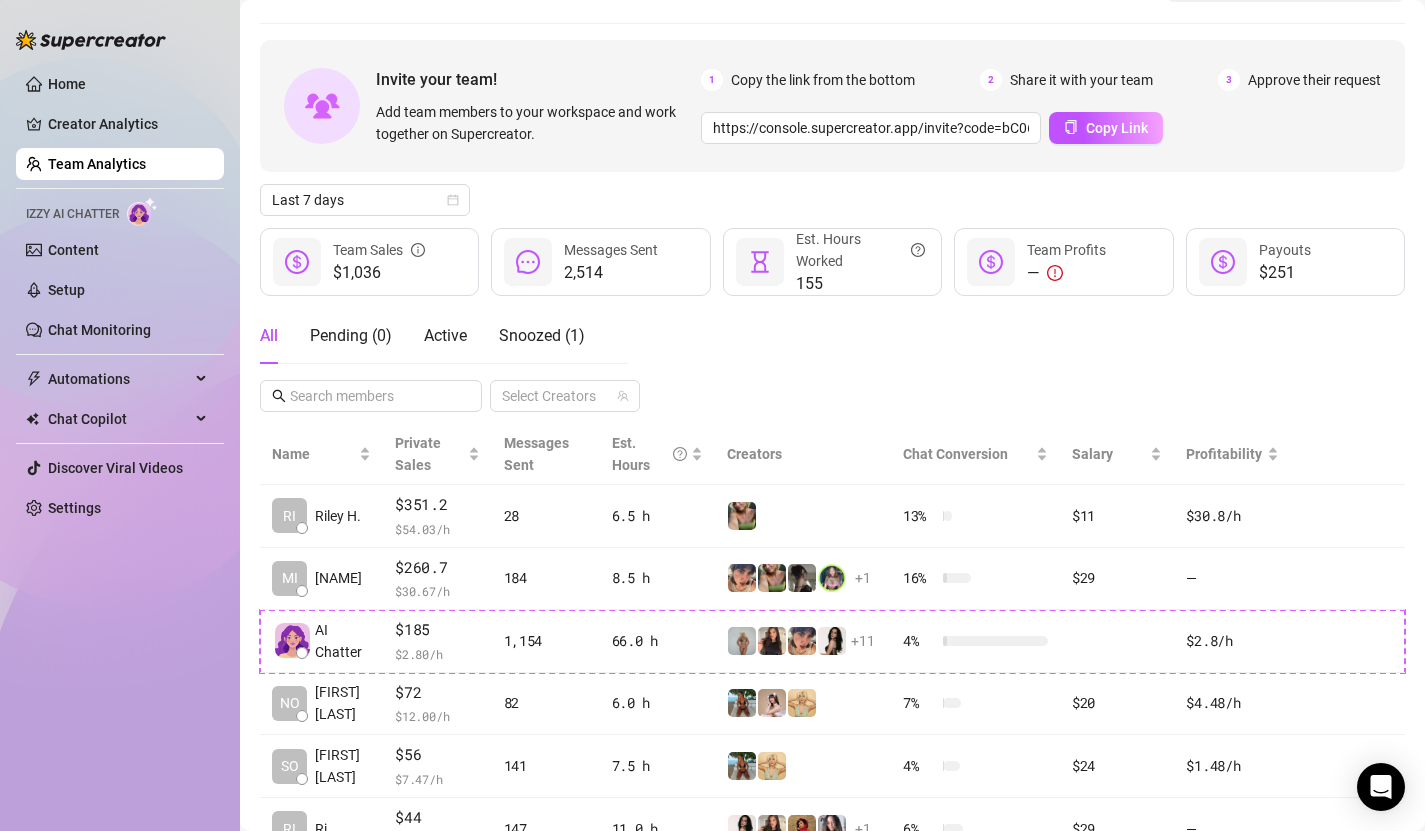 scroll, scrollTop: 72, scrollLeft: 0, axis: vertical 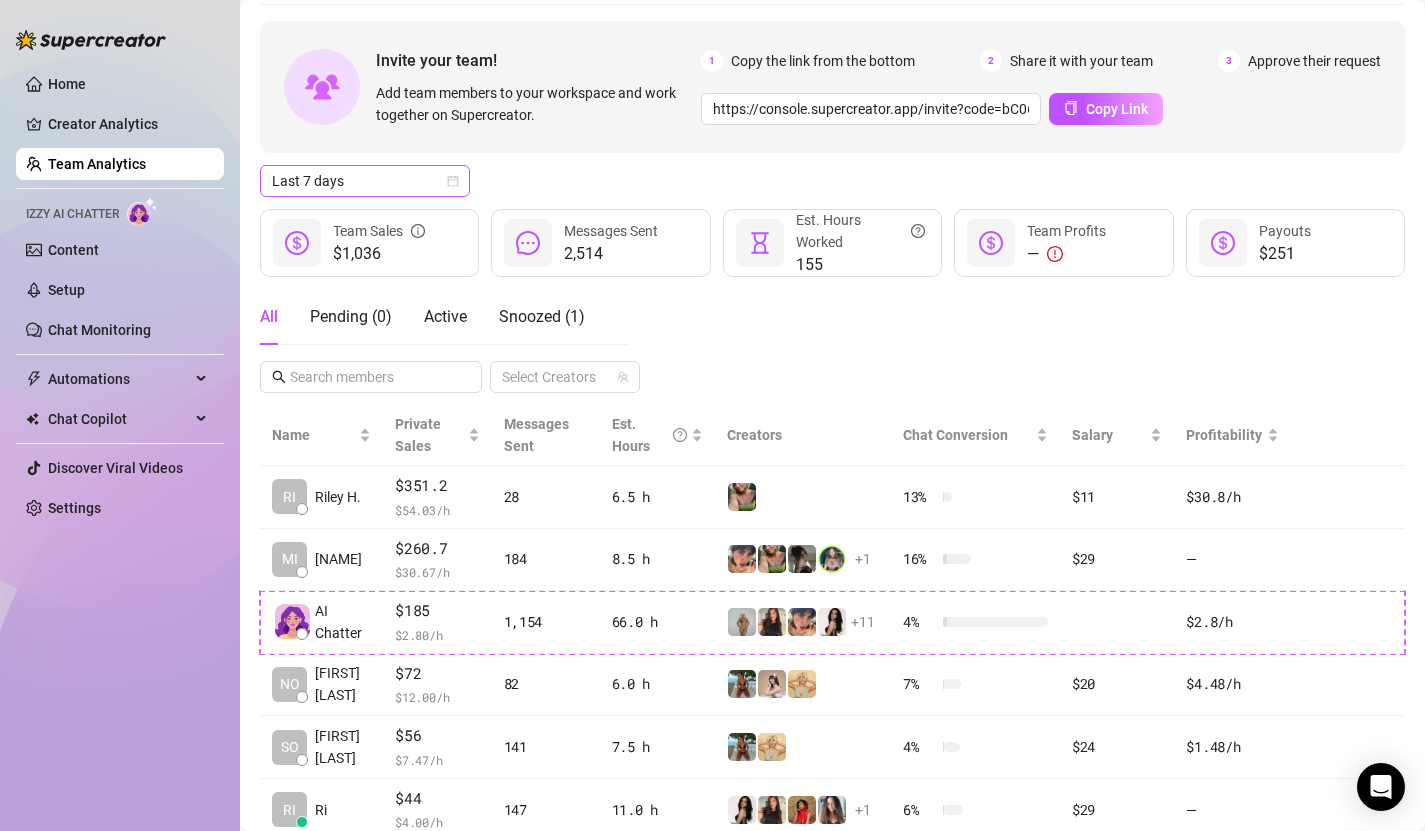 click 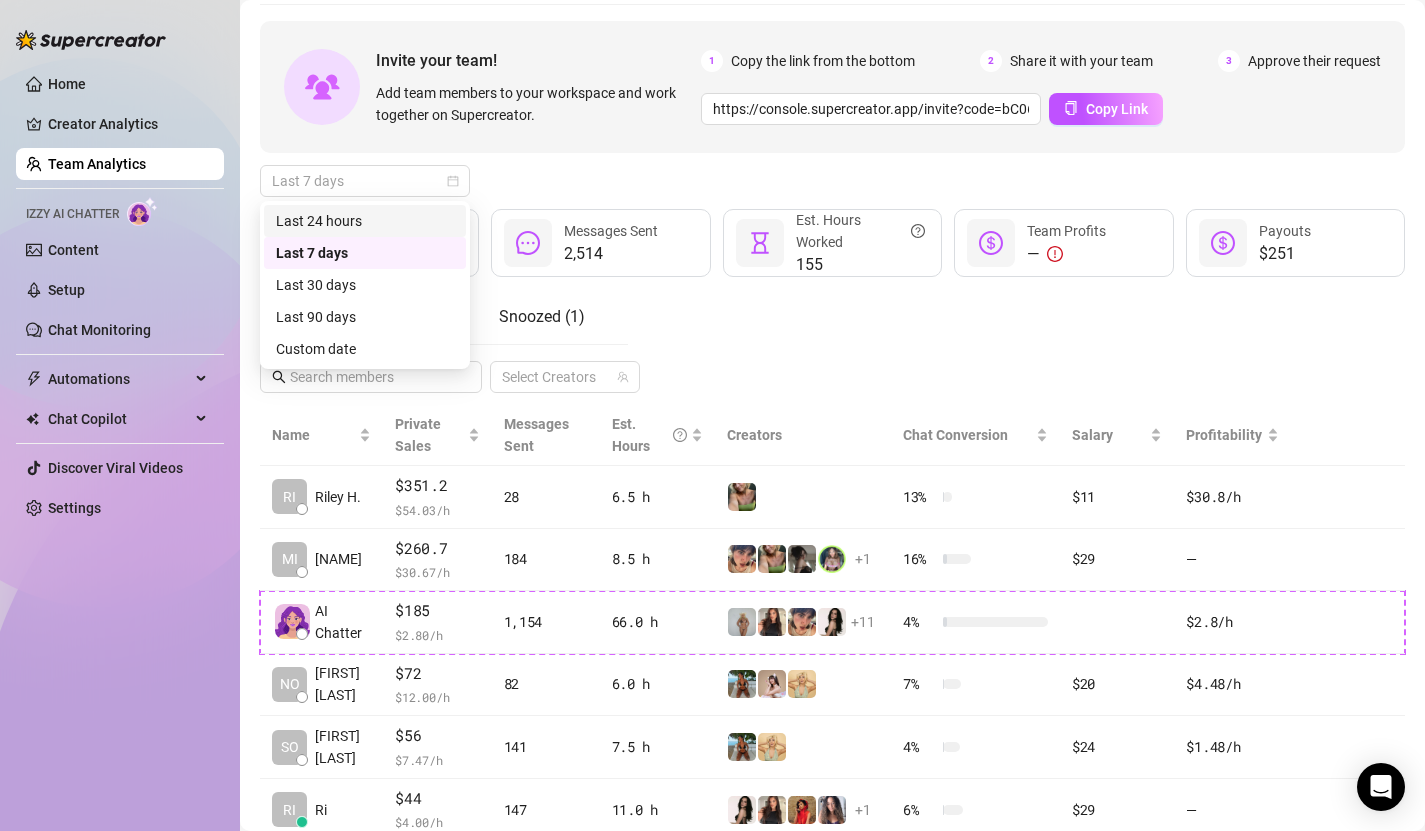 click on "Last 24 hours" at bounding box center [365, 221] 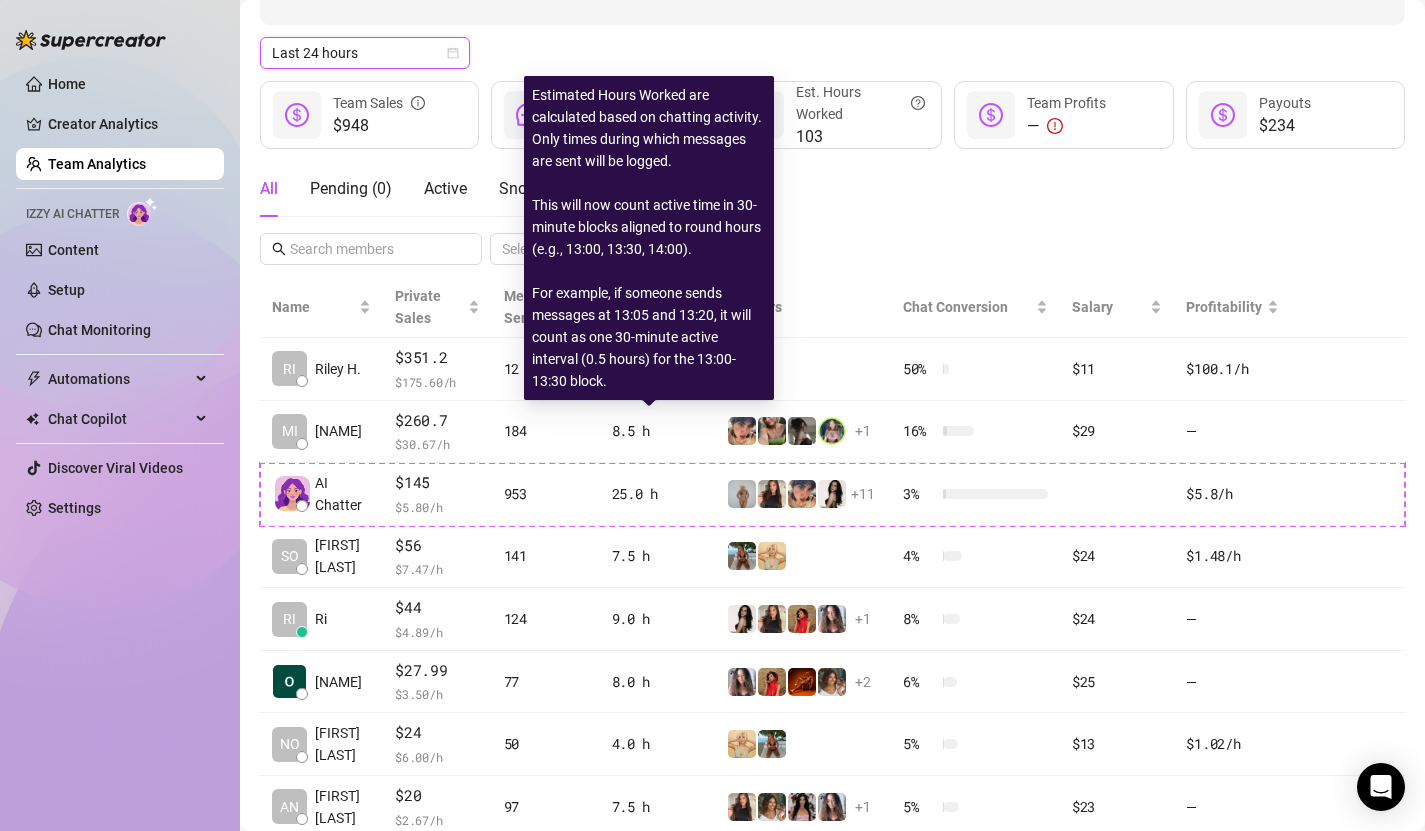 scroll, scrollTop: 201, scrollLeft: 0, axis: vertical 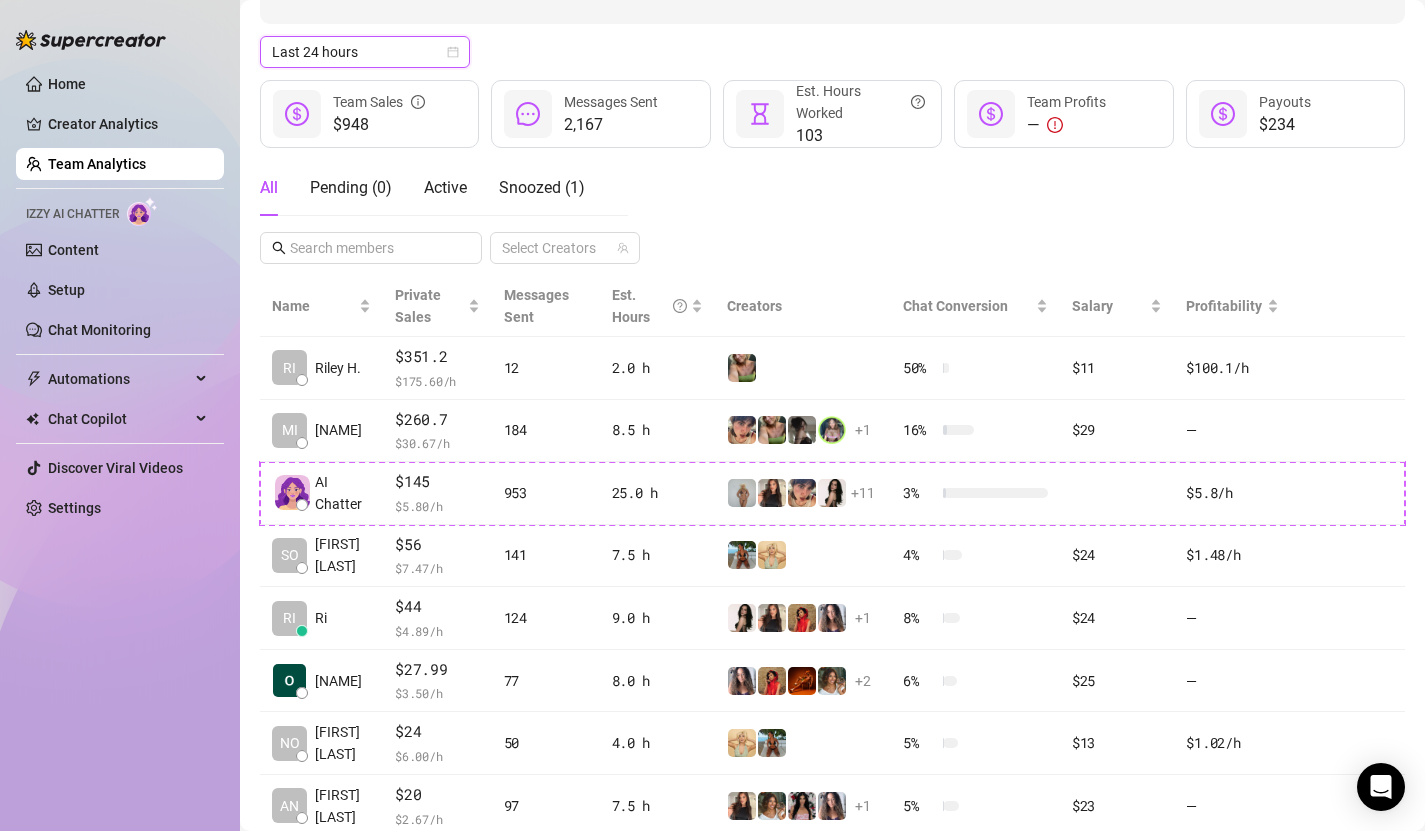 click 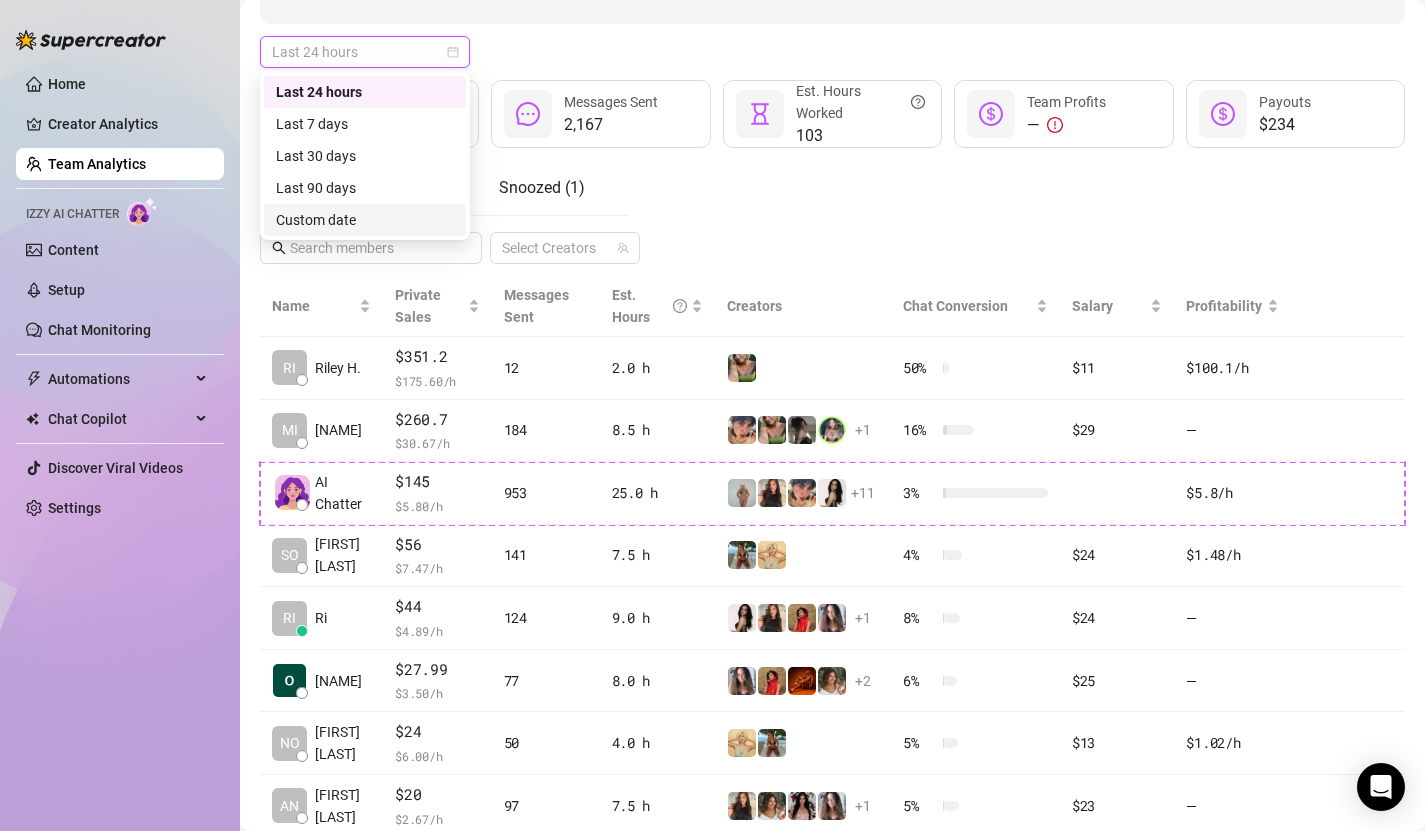 click on "Custom date" at bounding box center [365, 220] 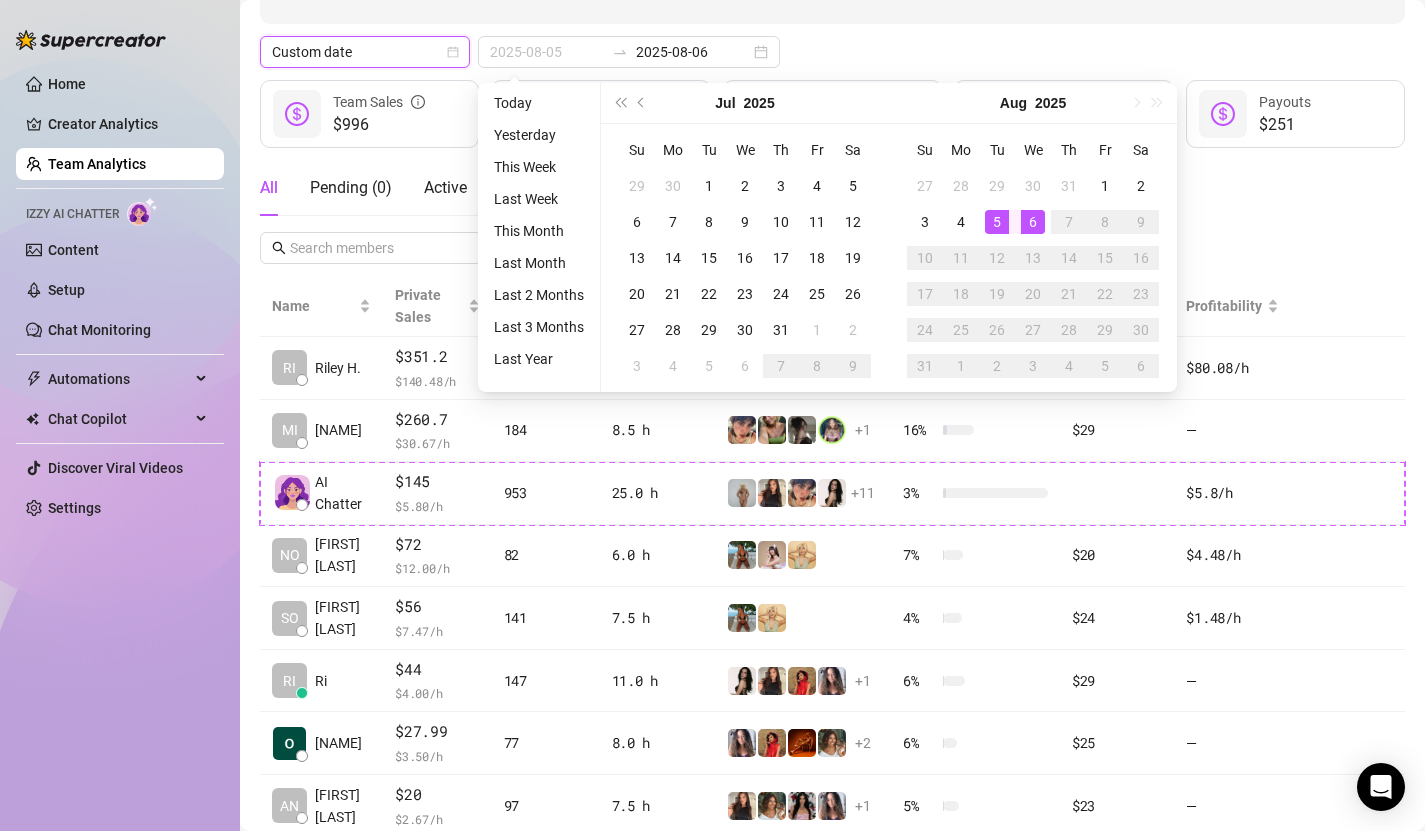 type on "2025-08-06" 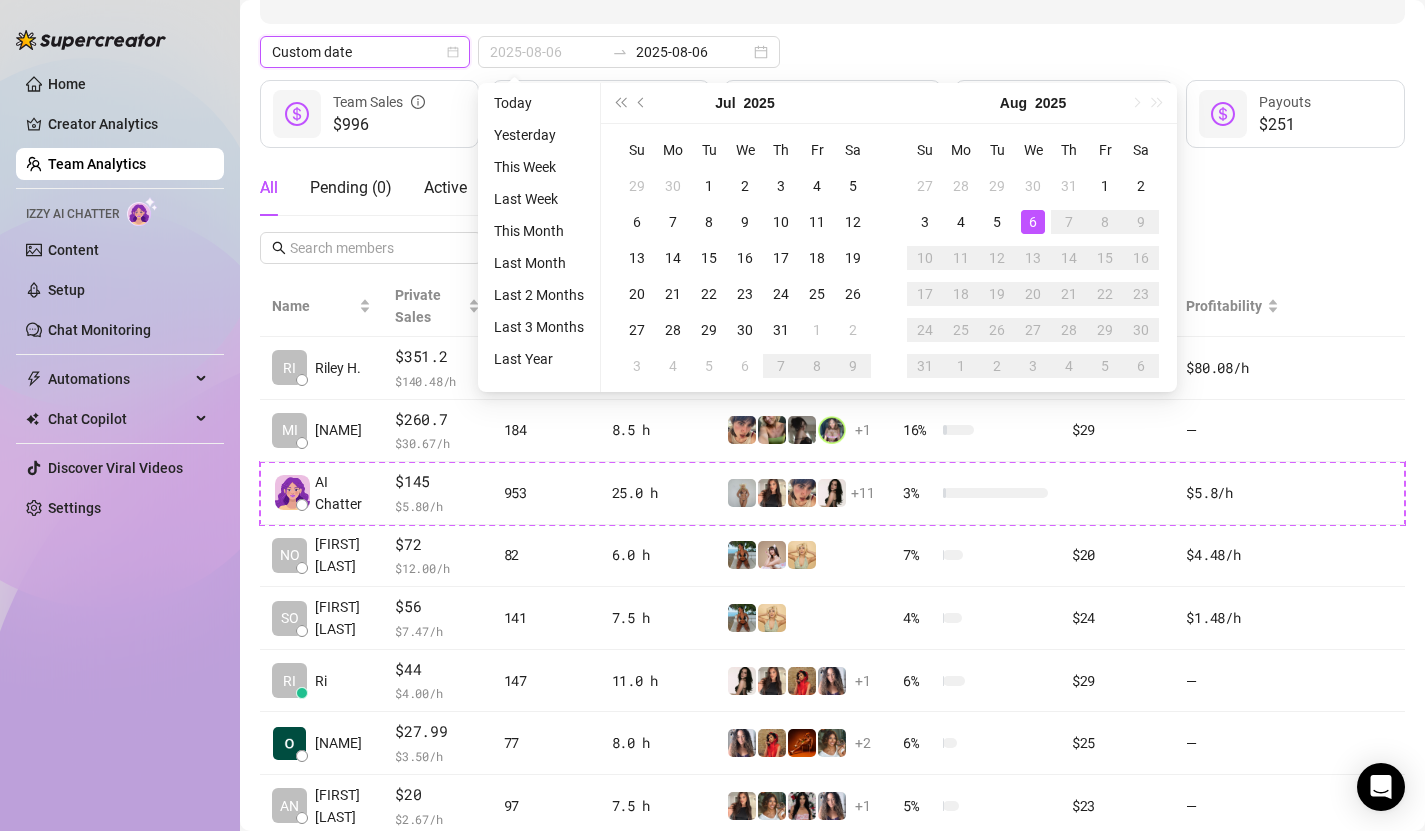 click on "6" at bounding box center [1033, 222] 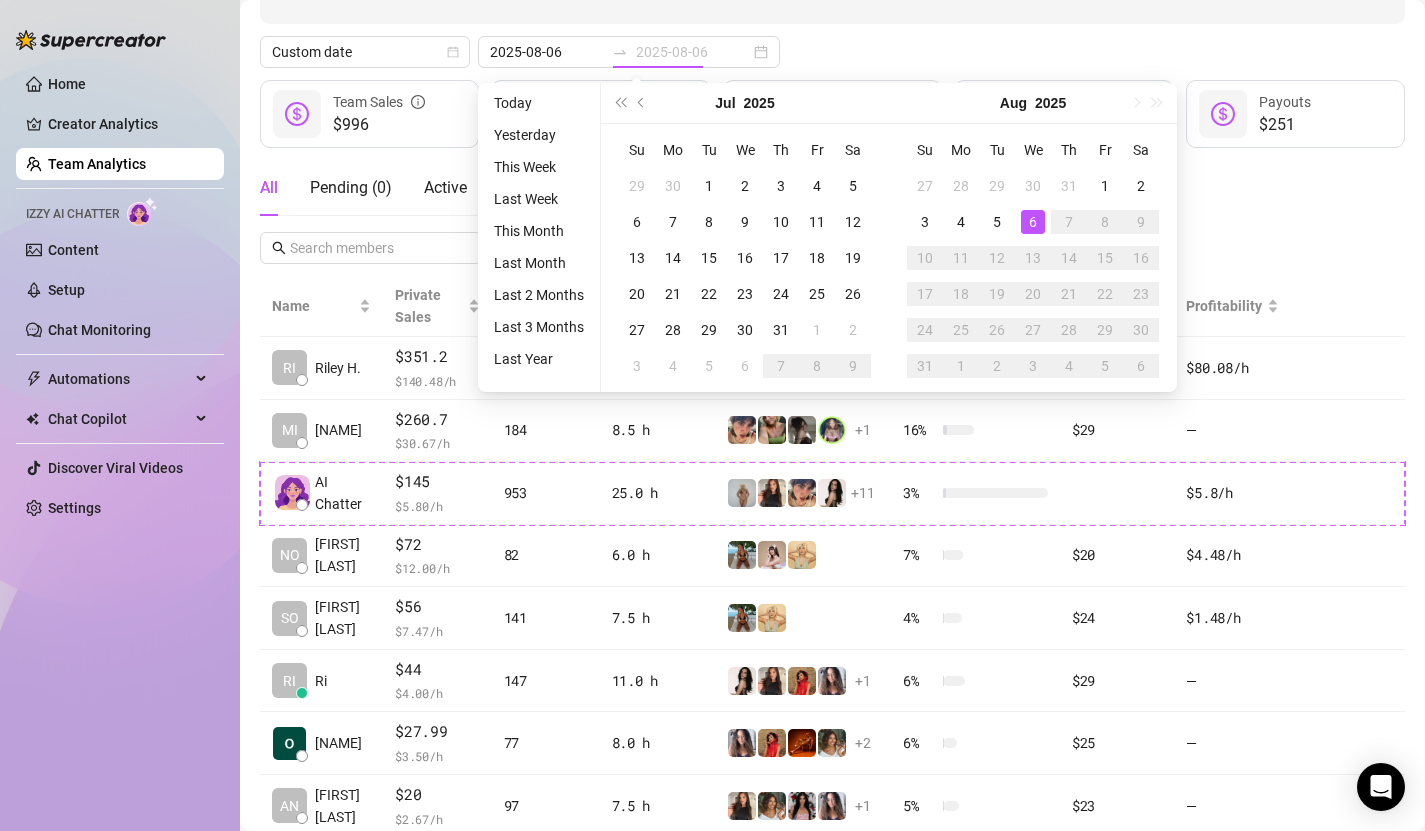 click on "6" at bounding box center [1033, 222] 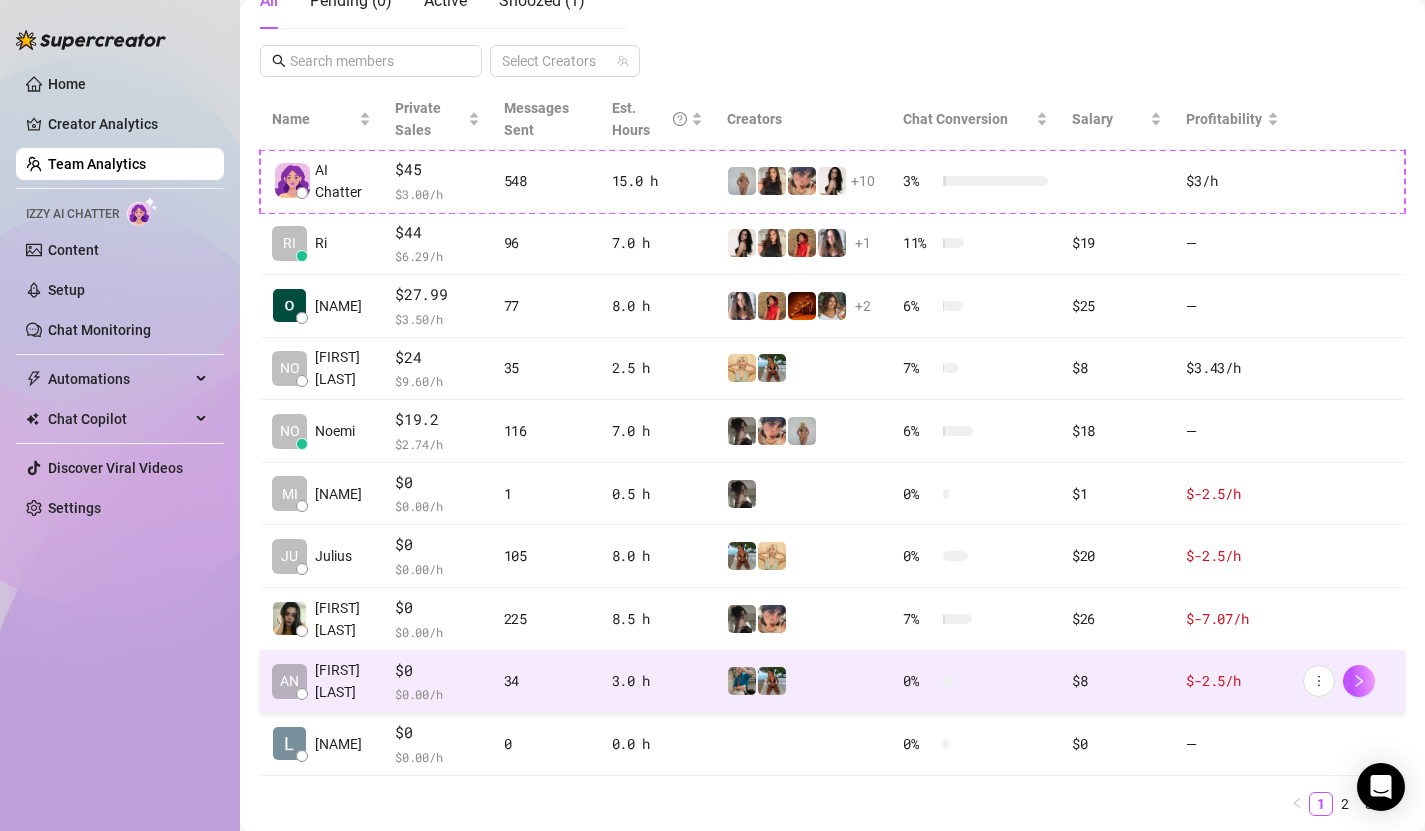 scroll, scrollTop: 368, scrollLeft: 0, axis: vertical 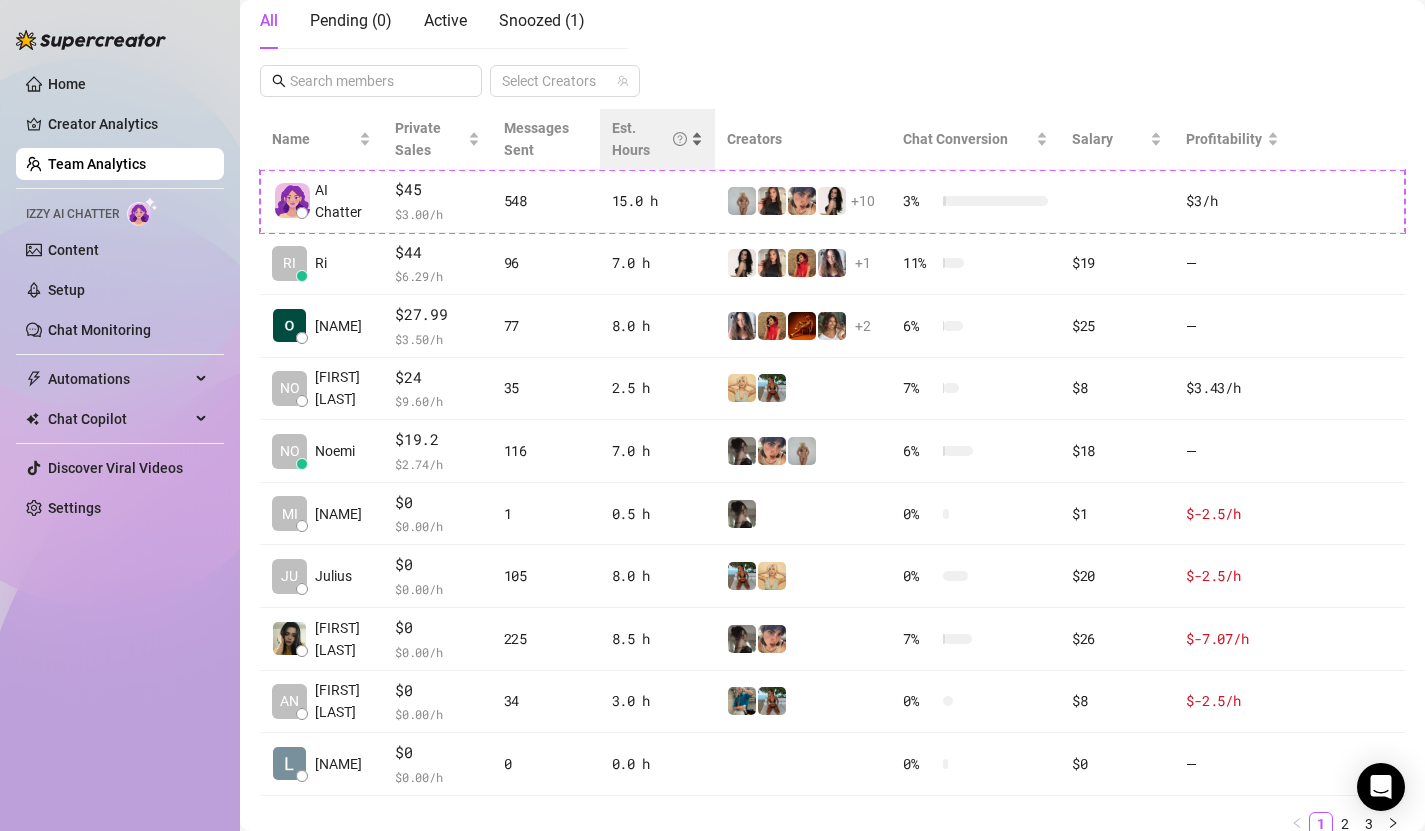 click on "Est. Hours" at bounding box center (657, 139) 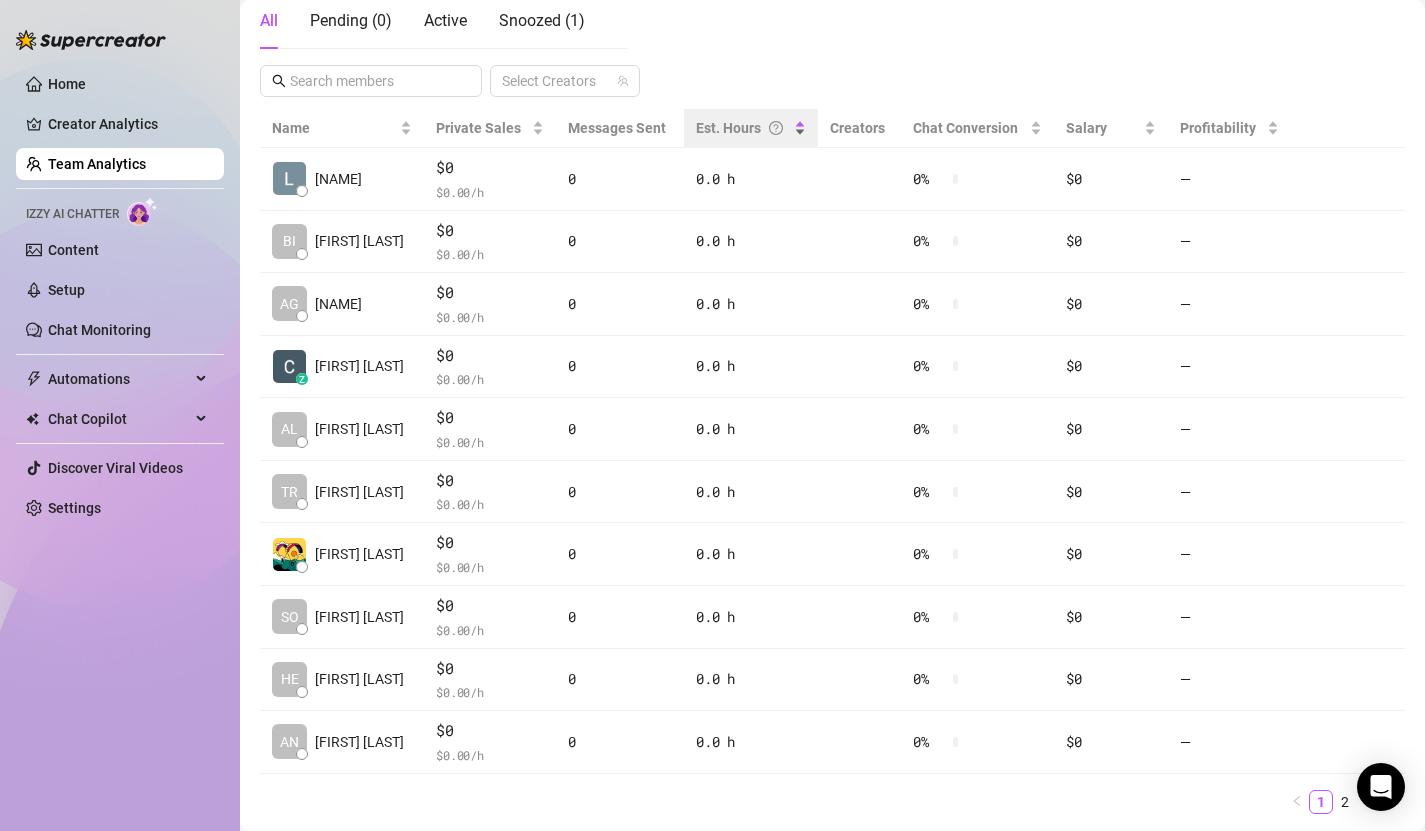 click on "Est. Hours" at bounding box center [751, 128] 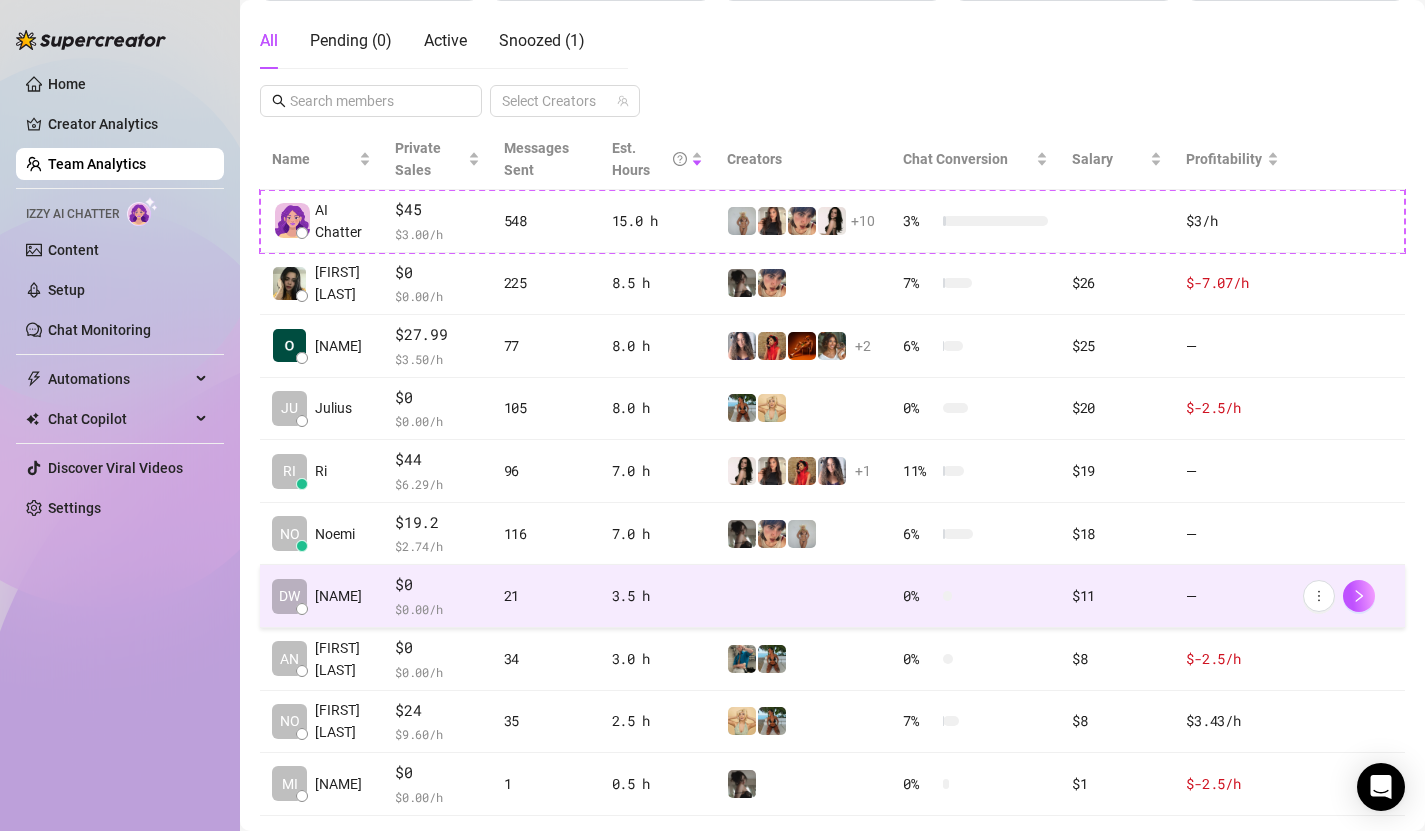 scroll, scrollTop: 332, scrollLeft: 0, axis: vertical 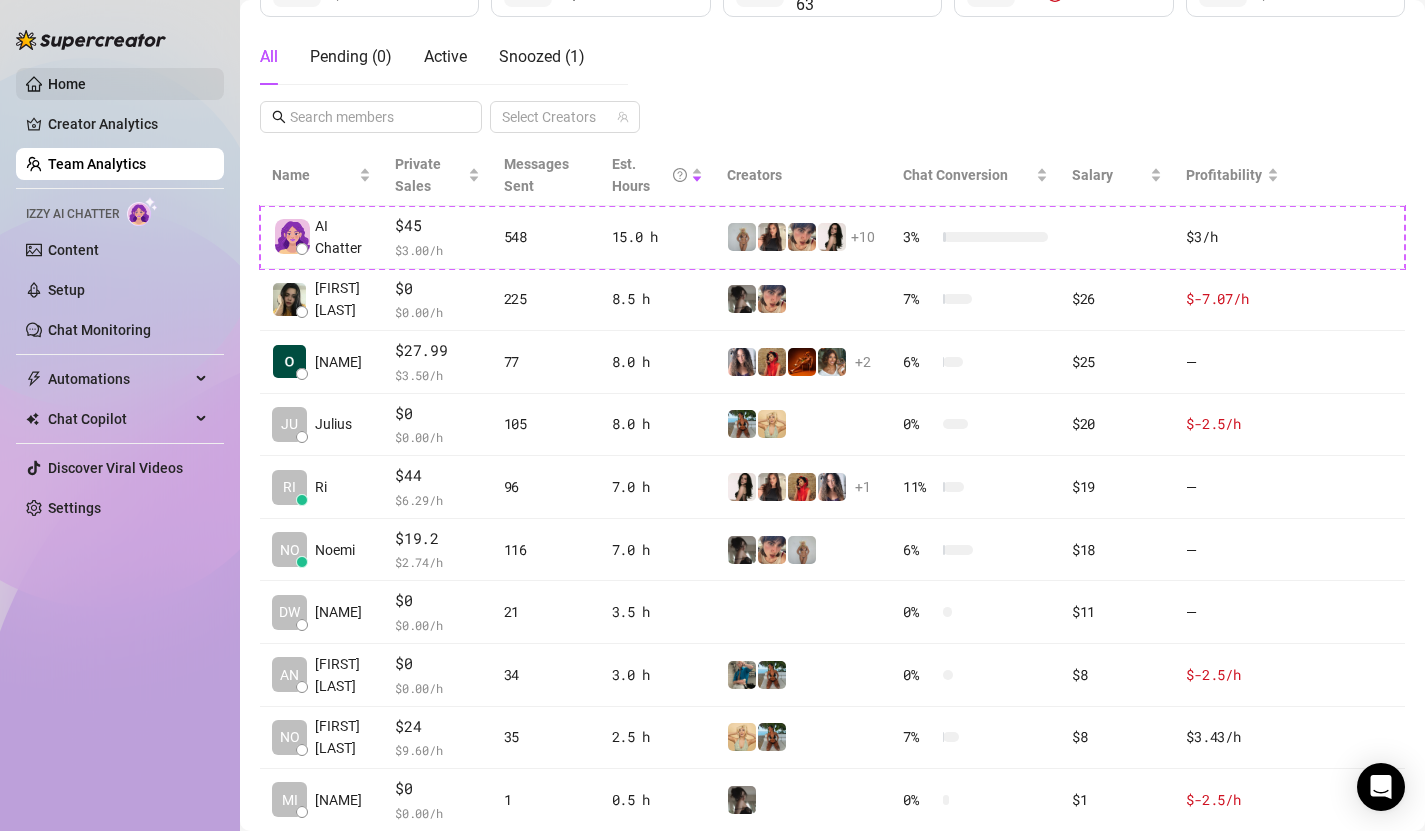 click on "Home" at bounding box center [67, 84] 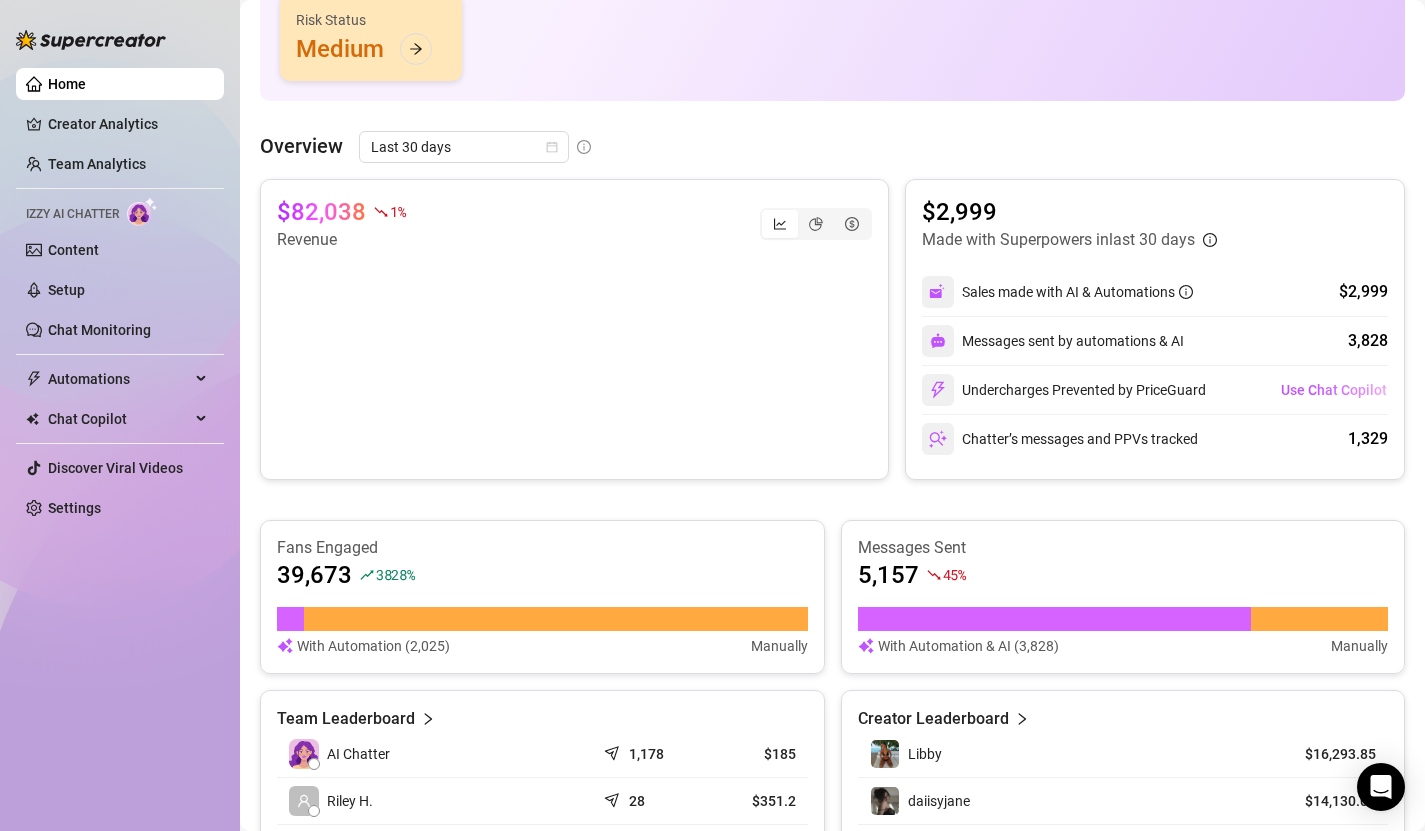 scroll, scrollTop: 0, scrollLeft: 0, axis: both 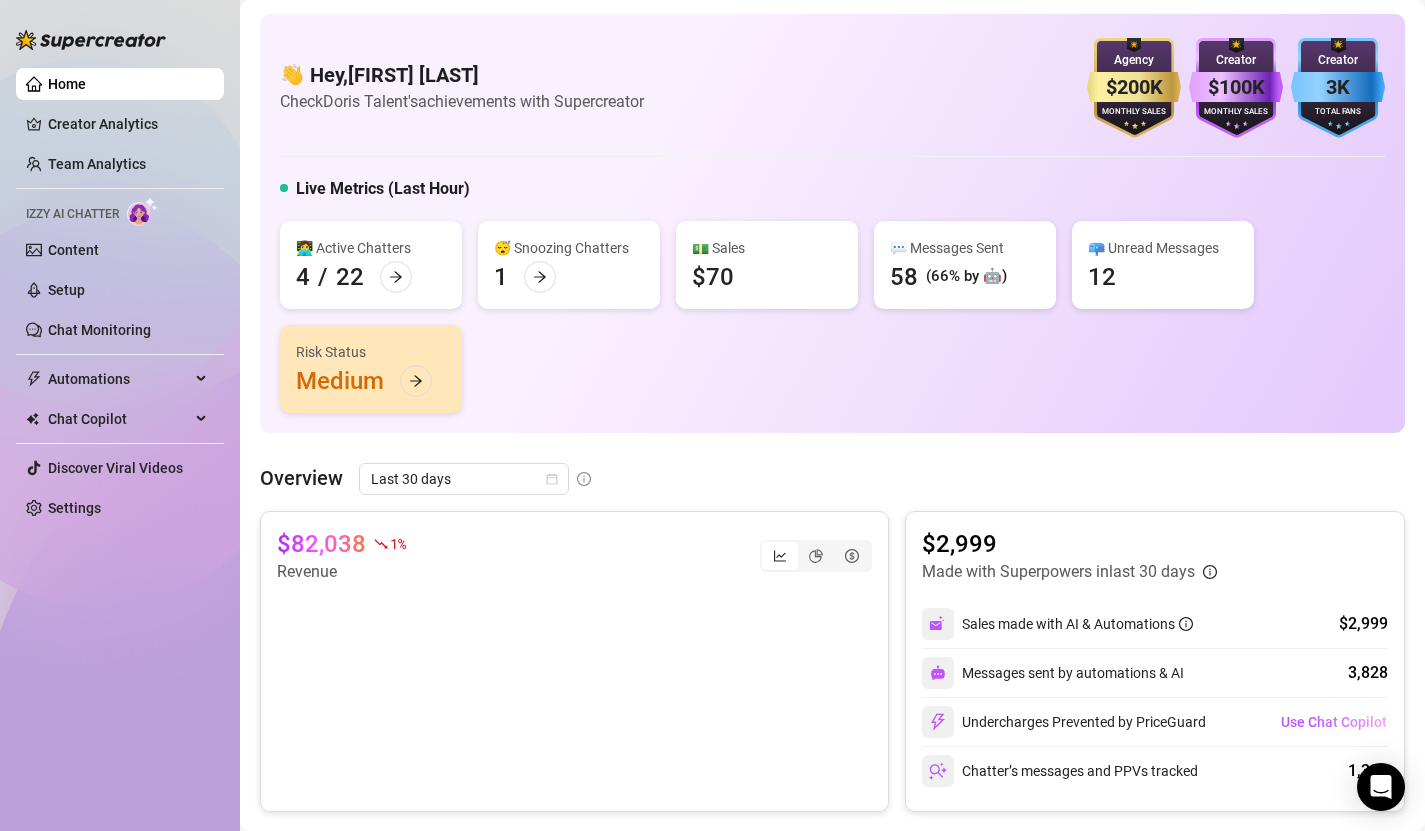 click on "👩‍💻 Active Chatters 4 / 22 😴 Snoozing Chatters 1 💵 Sales $70 💬 Messages Sent 58 (66% by 🤖) 📪 Unread Messages 12 Risk Status Medium" at bounding box center [832, 317] 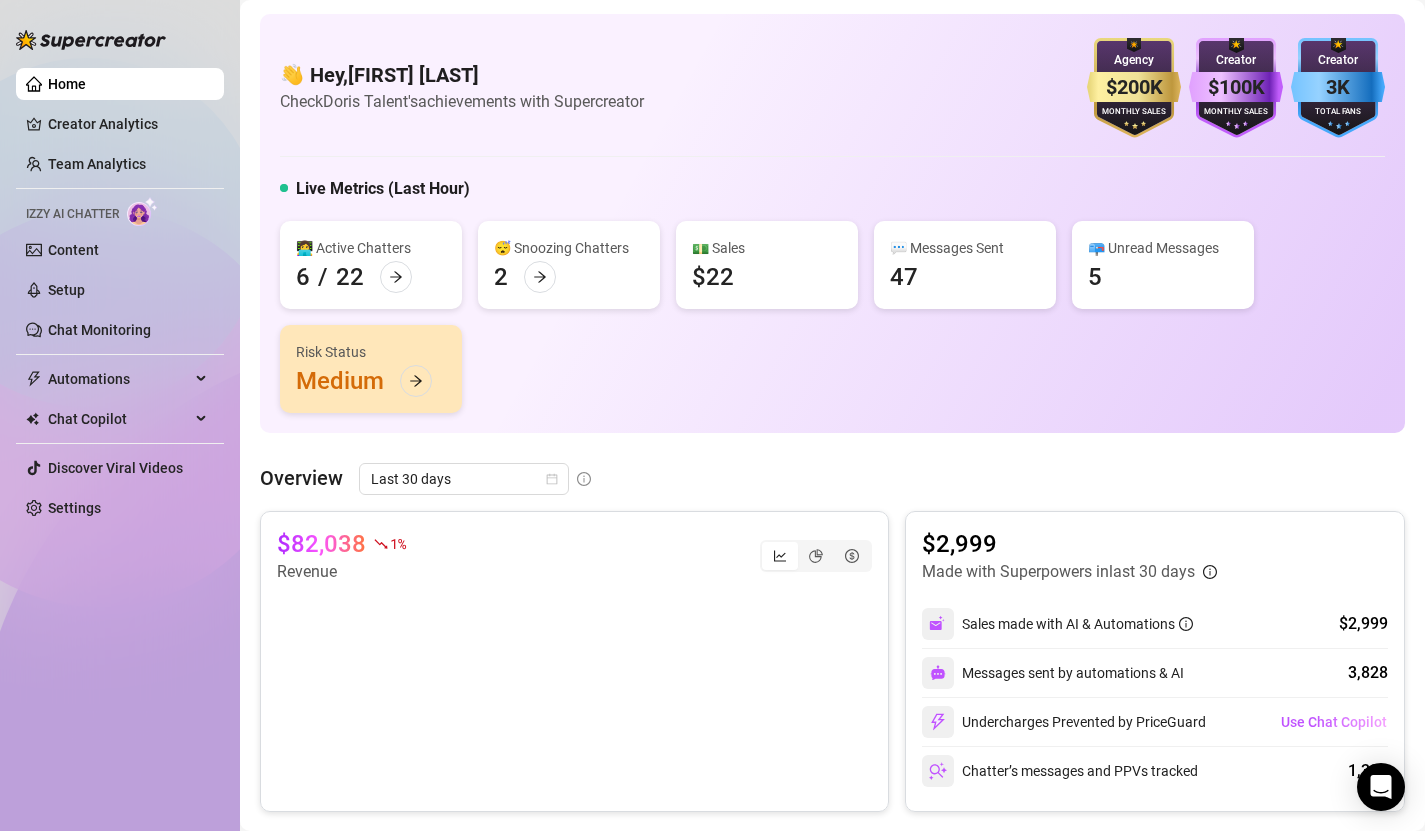 click on "Hey, [NAME] Check [COMPANY]'s achievements with [PRODUCT] [SALES_METRIC] [SALES_METRIC] [NUMBER] [USER_TYPE]" at bounding box center (832, 88) 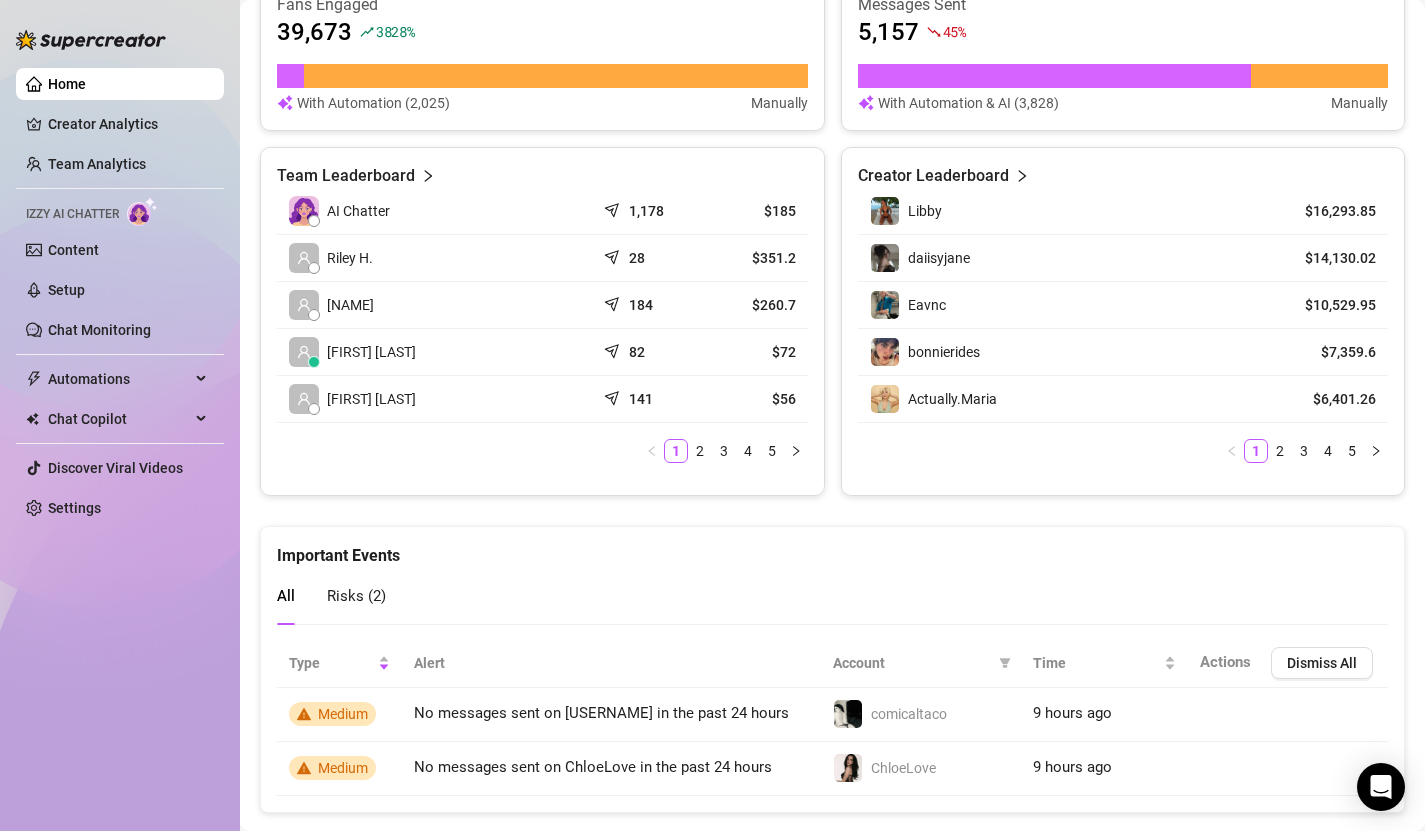 scroll, scrollTop: 852, scrollLeft: 0, axis: vertical 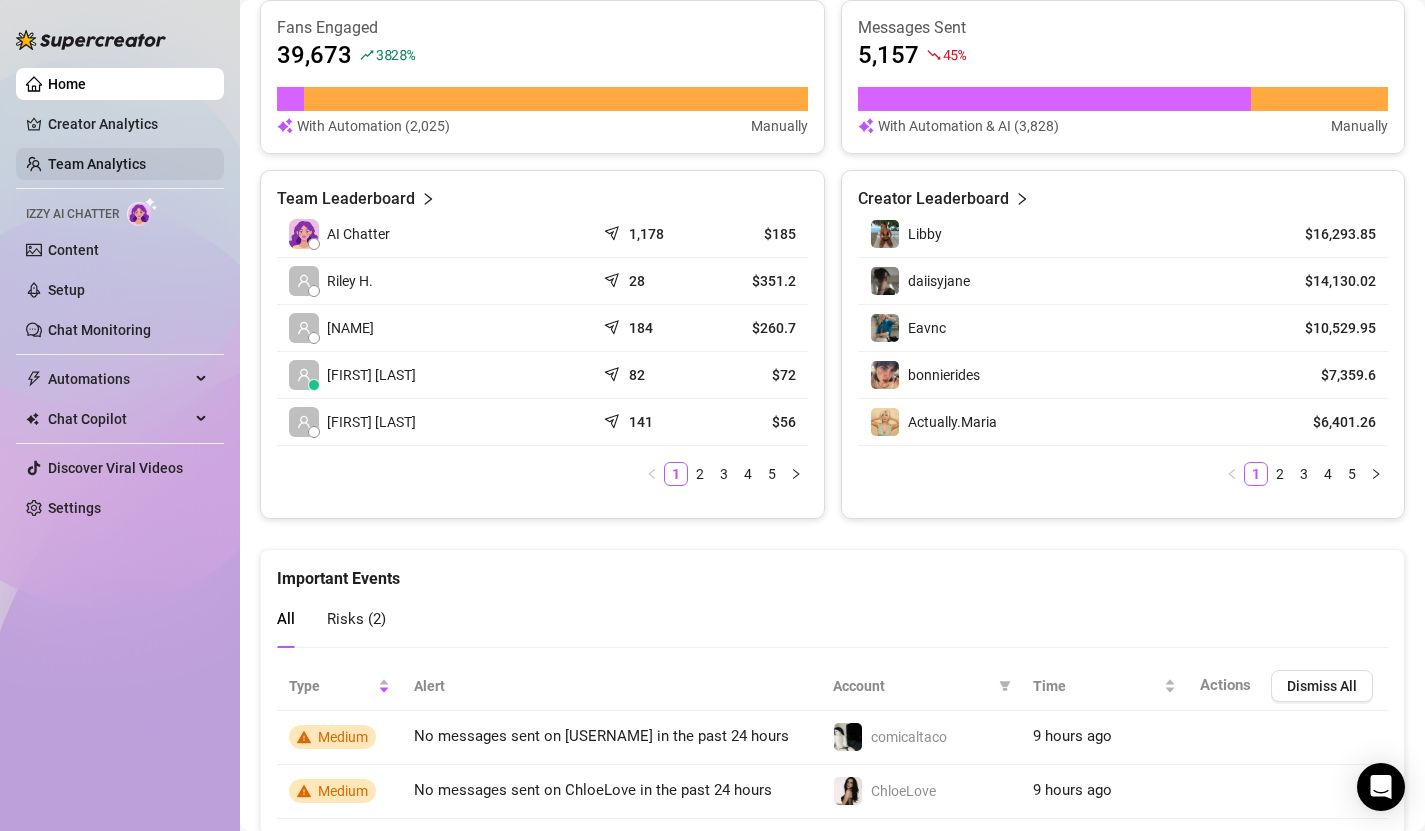 click on "Team Analytics" at bounding box center (97, 164) 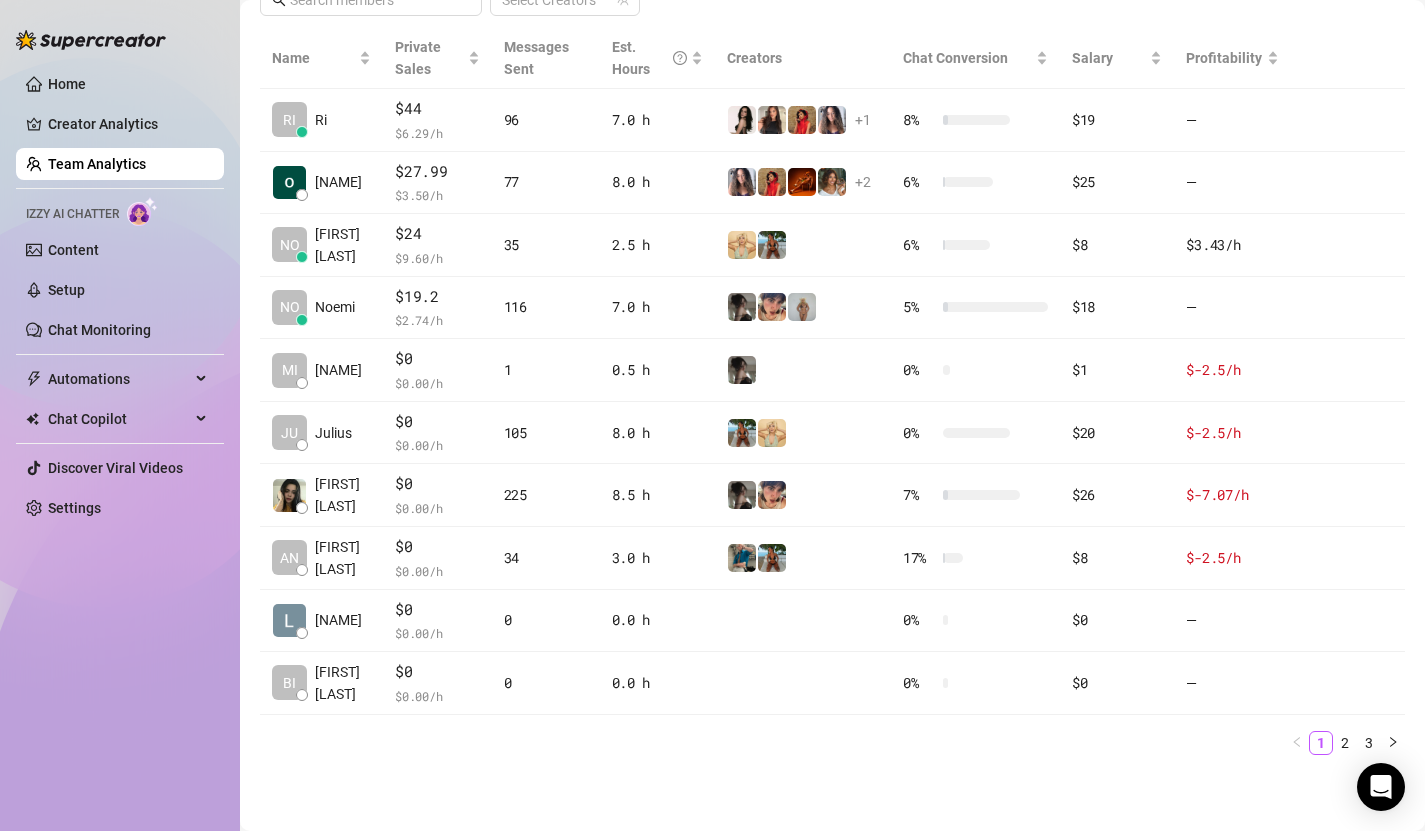 scroll, scrollTop: 448, scrollLeft: 0, axis: vertical 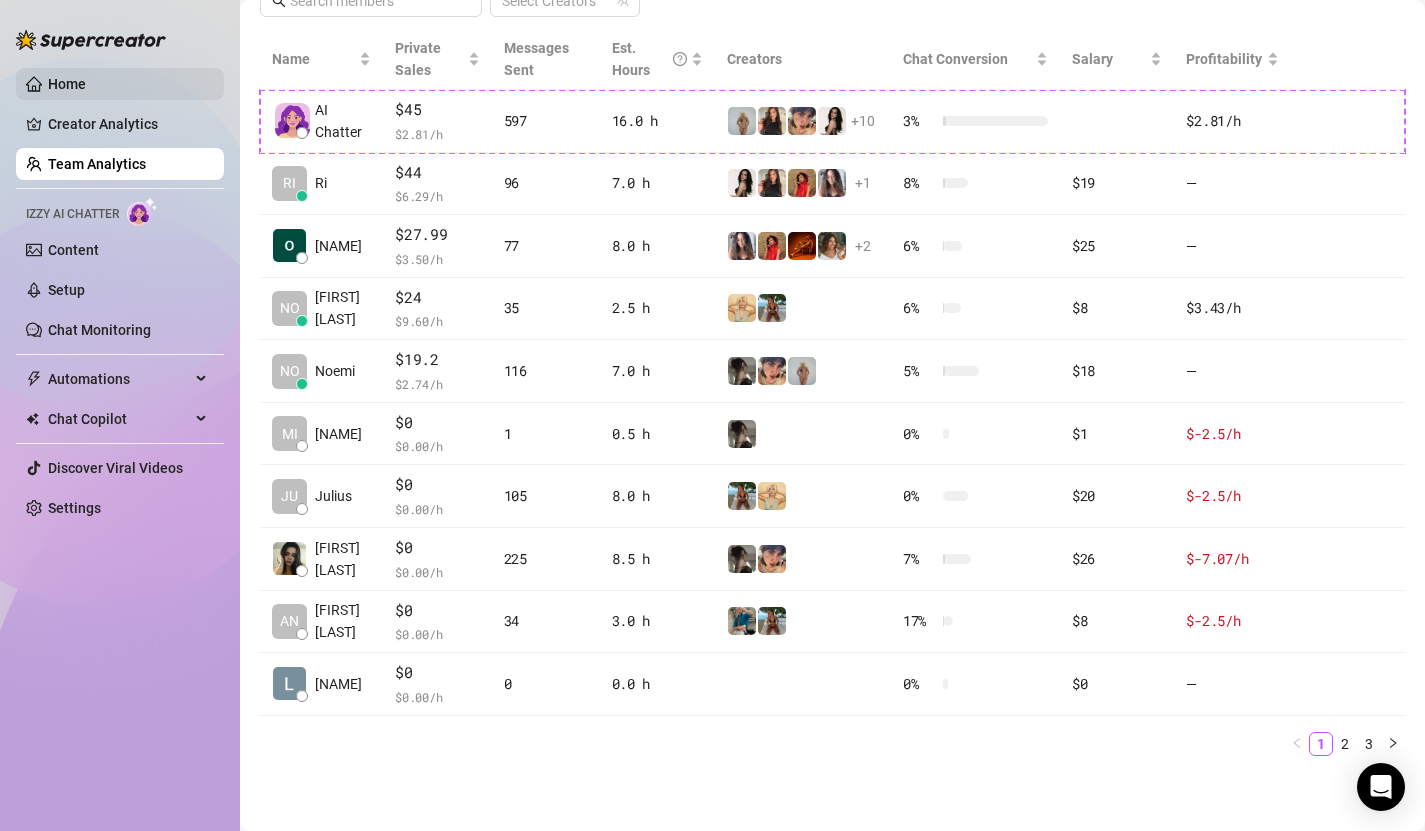 click on "Home" at bounding box center [67, 84] 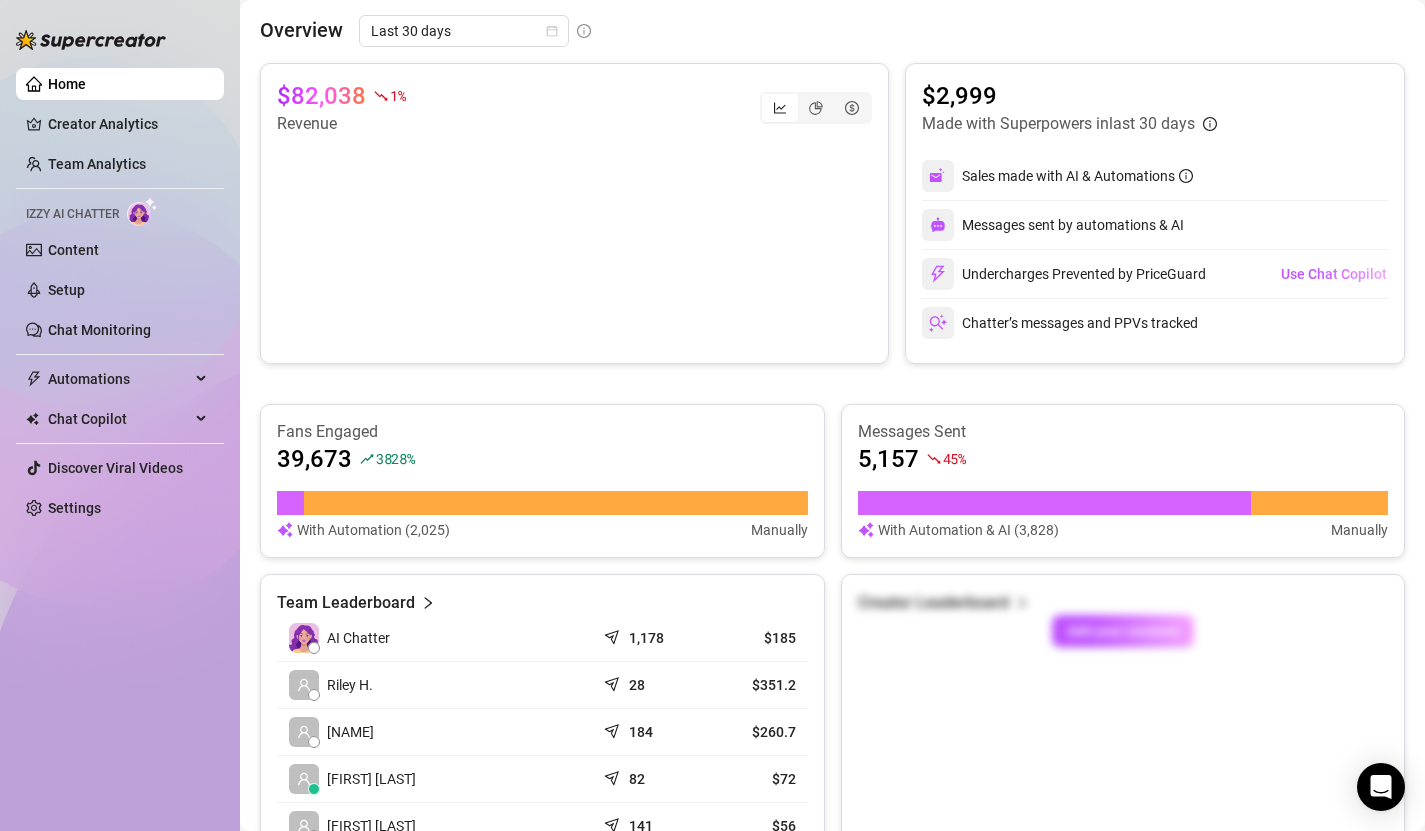 scroll, scrollTop: 852, scrollLeft: 0, axis: vertical 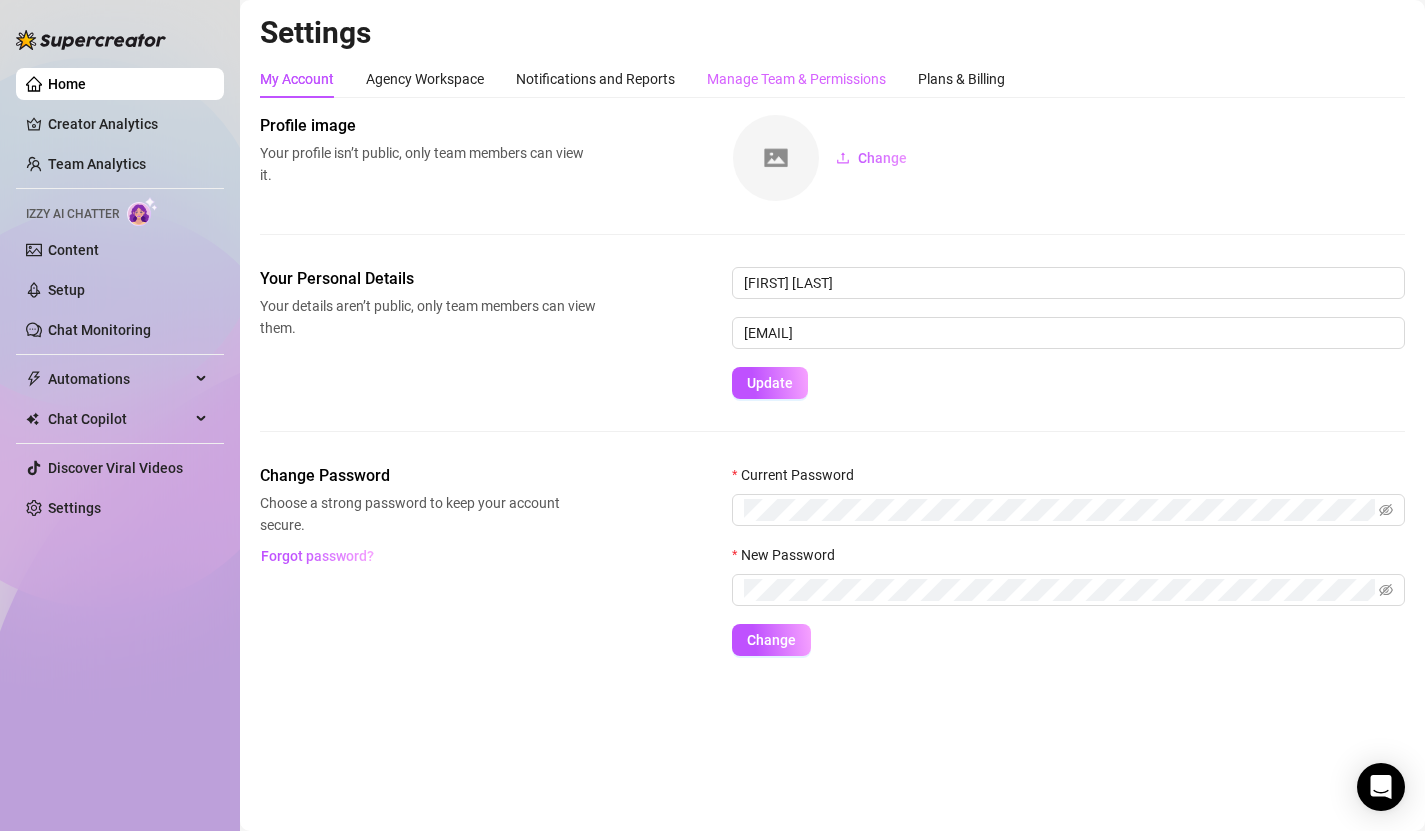 click on "Manage Team & Permissions" at bounding box center [796, 79] 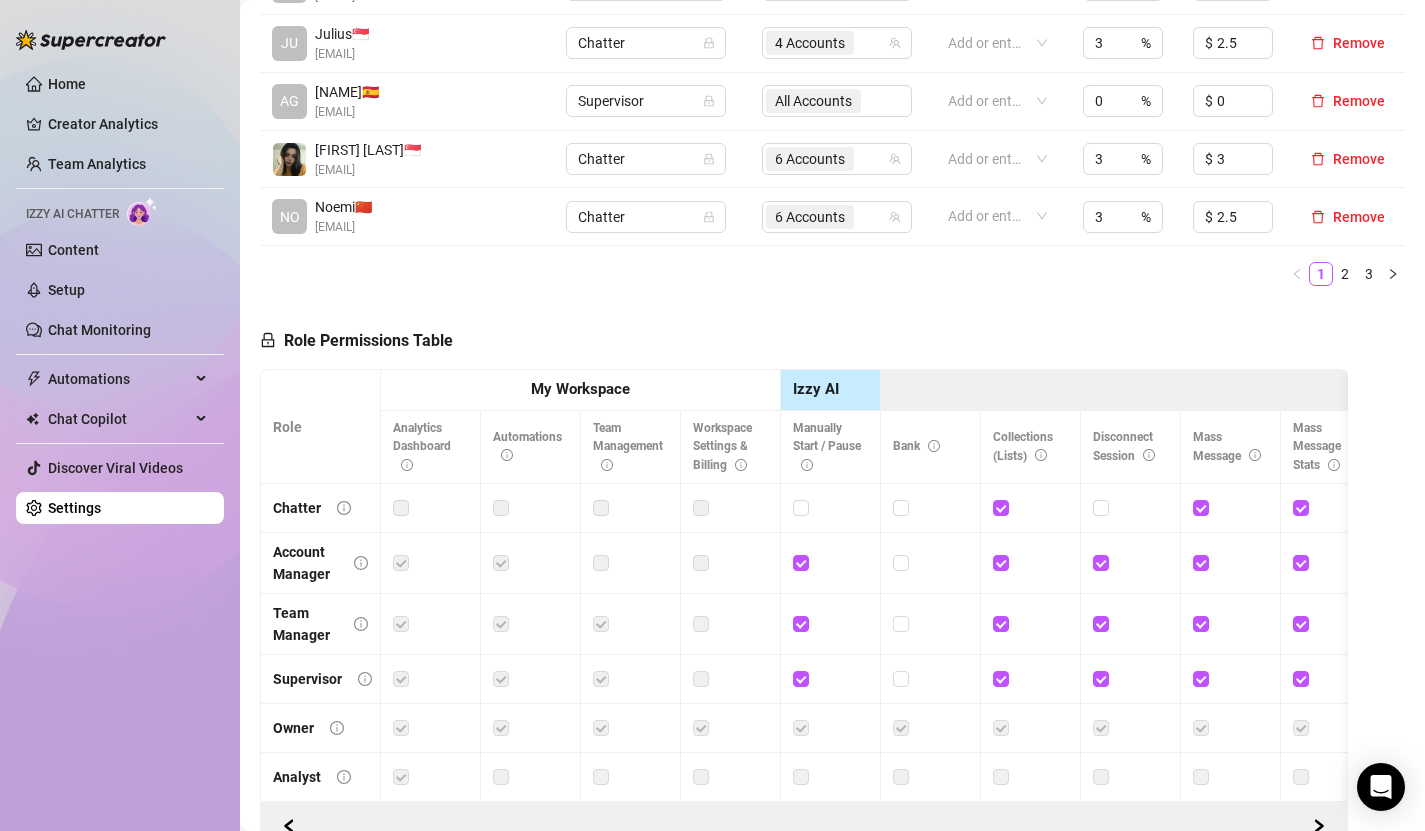 scroll, scrollTop: 930, scrollLeft: 0, axis: vertical 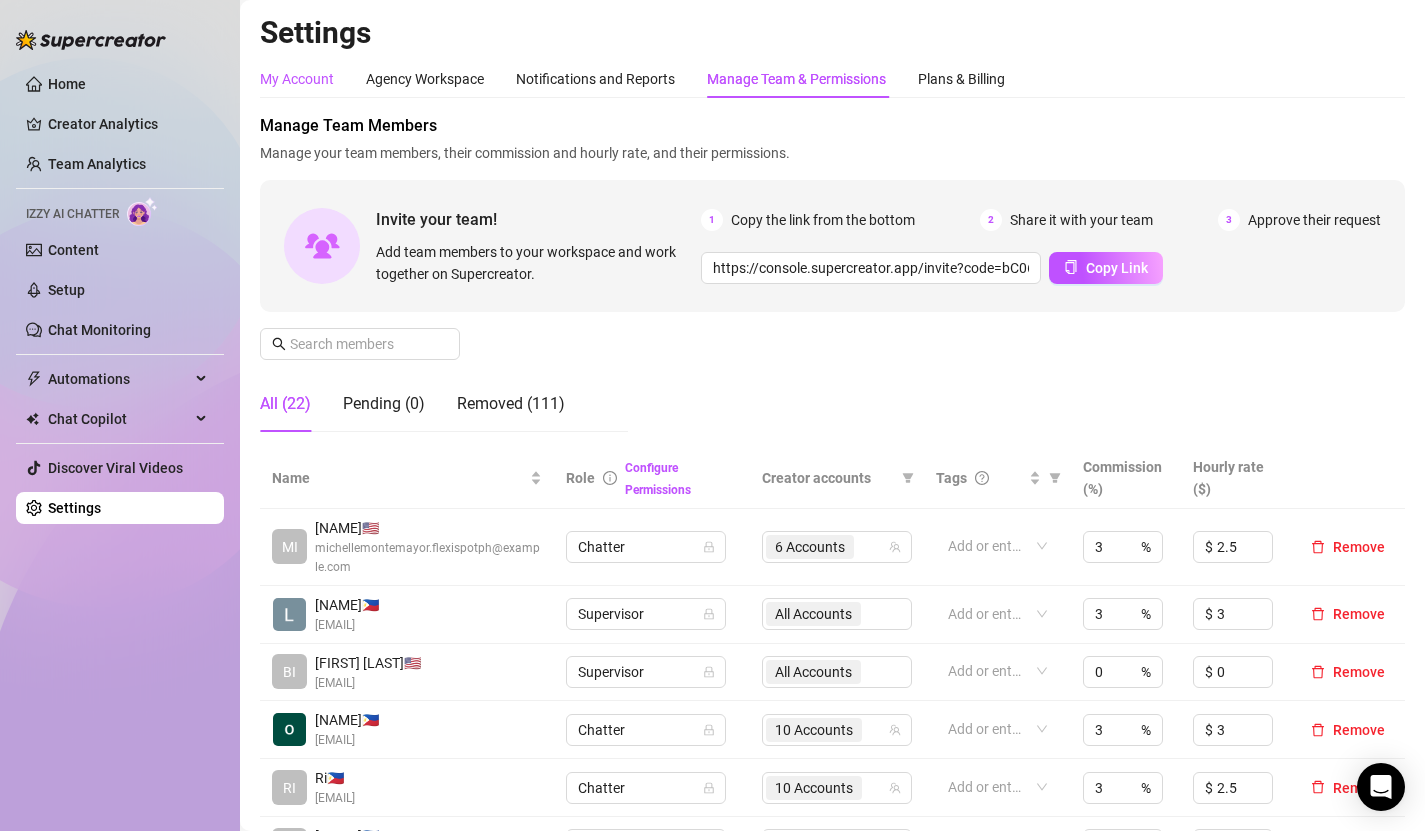 click on "My Account" at bounding box center (297, 79) 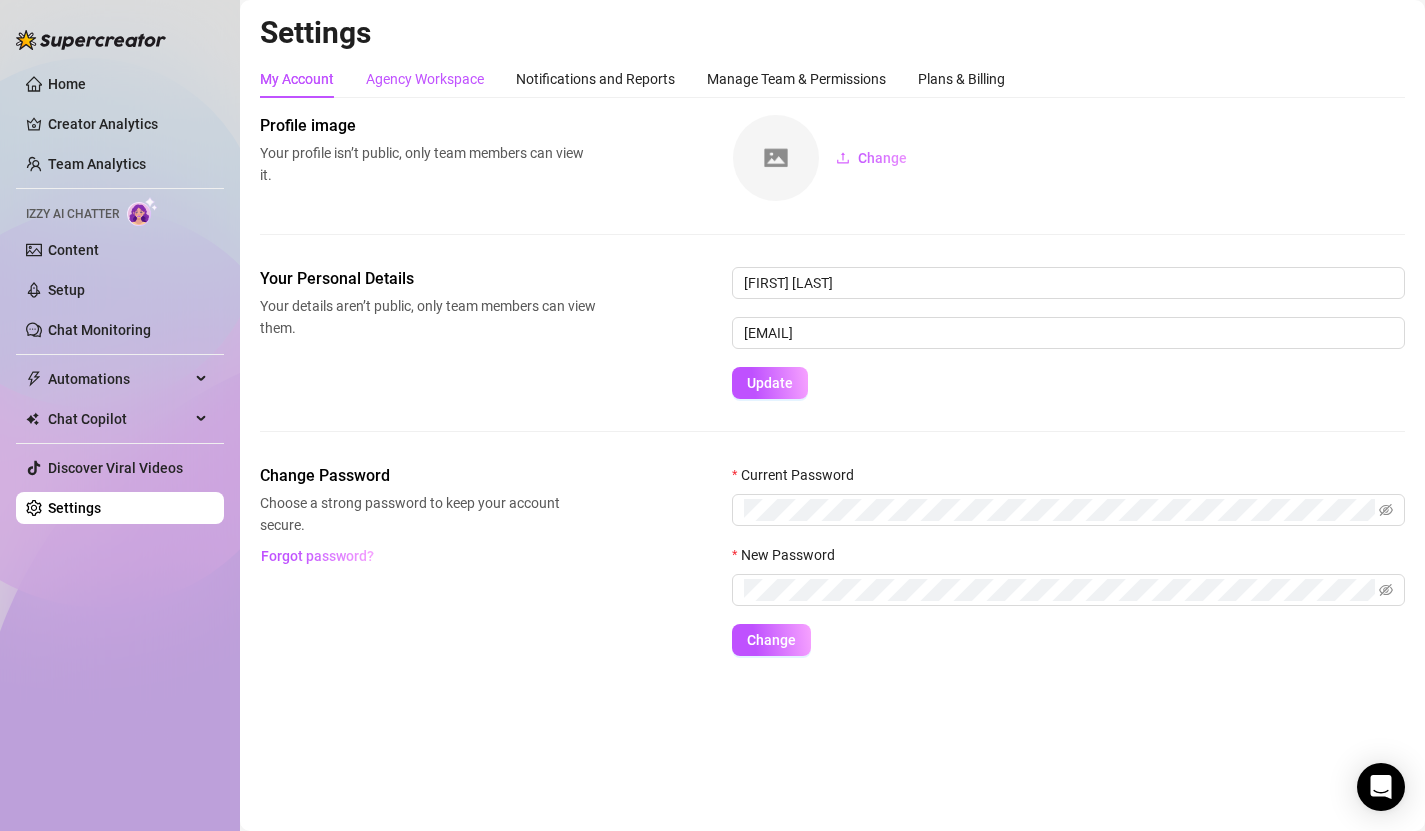 click on "Agency Workspace" at bounding box center [425, 79] 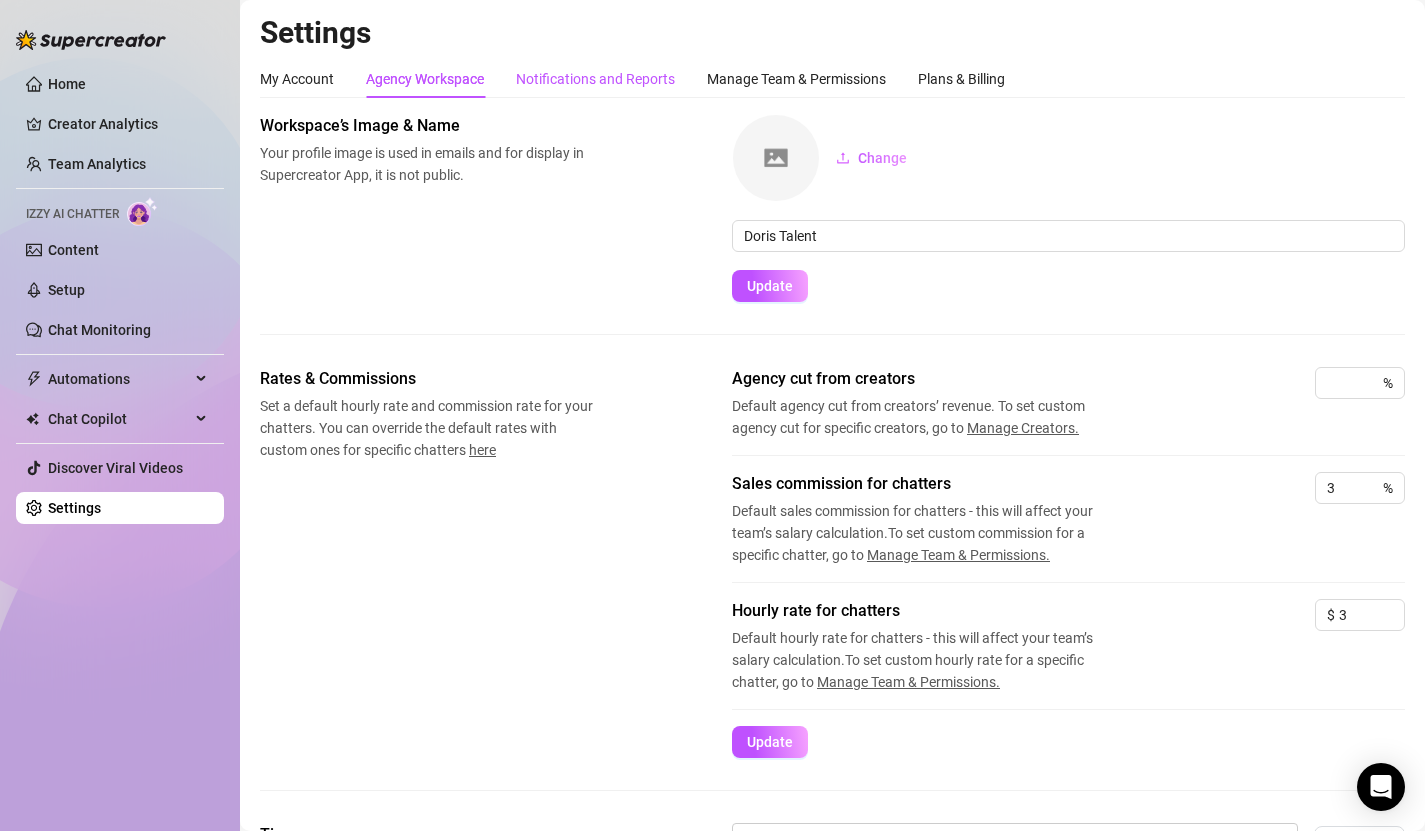 click on "Notifications and Reports" at bounding box center [595, 79] 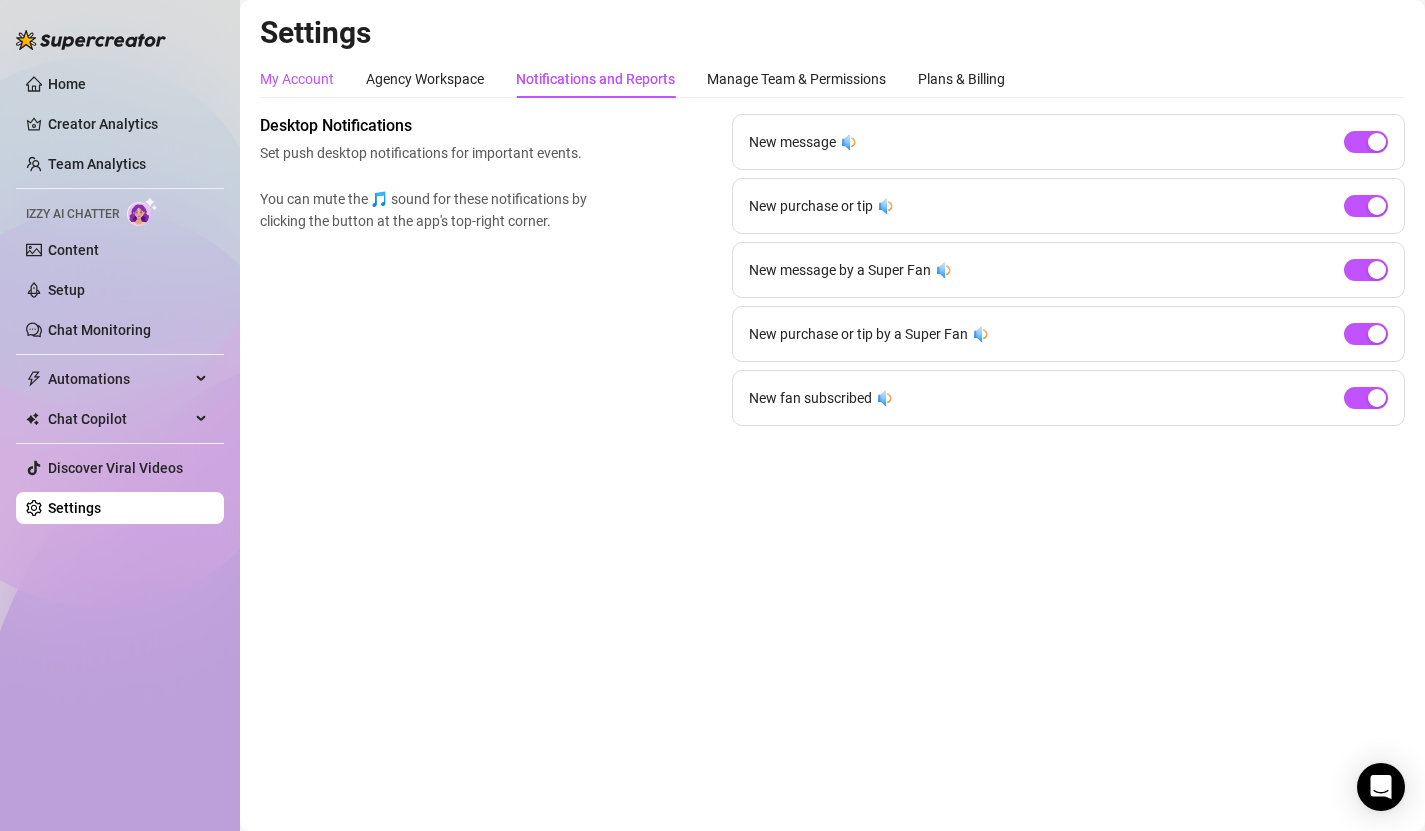 click on "My Account" at bounding box center (297, 79) 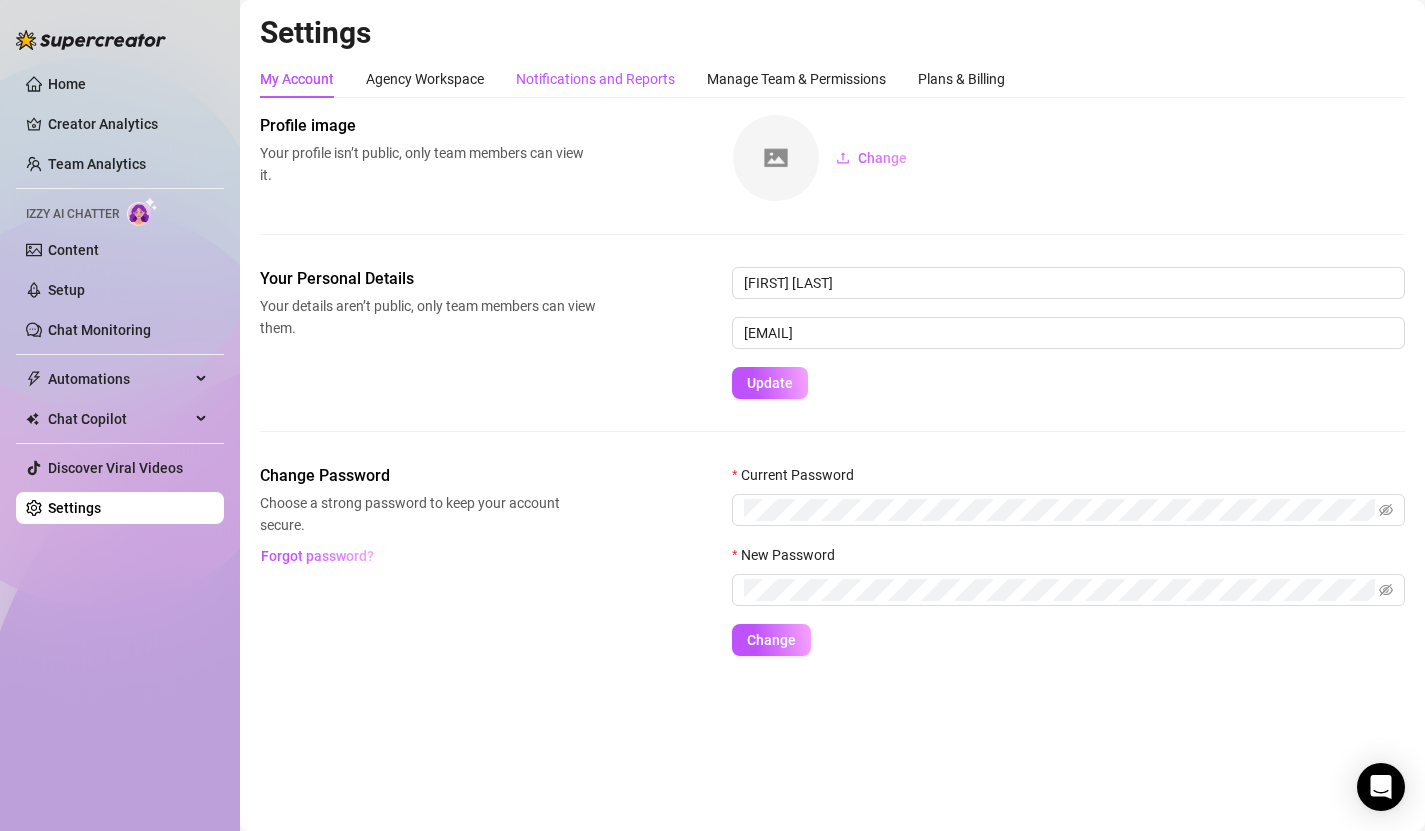 click on "Notifications and Reports" at bounding box center [595, 79] 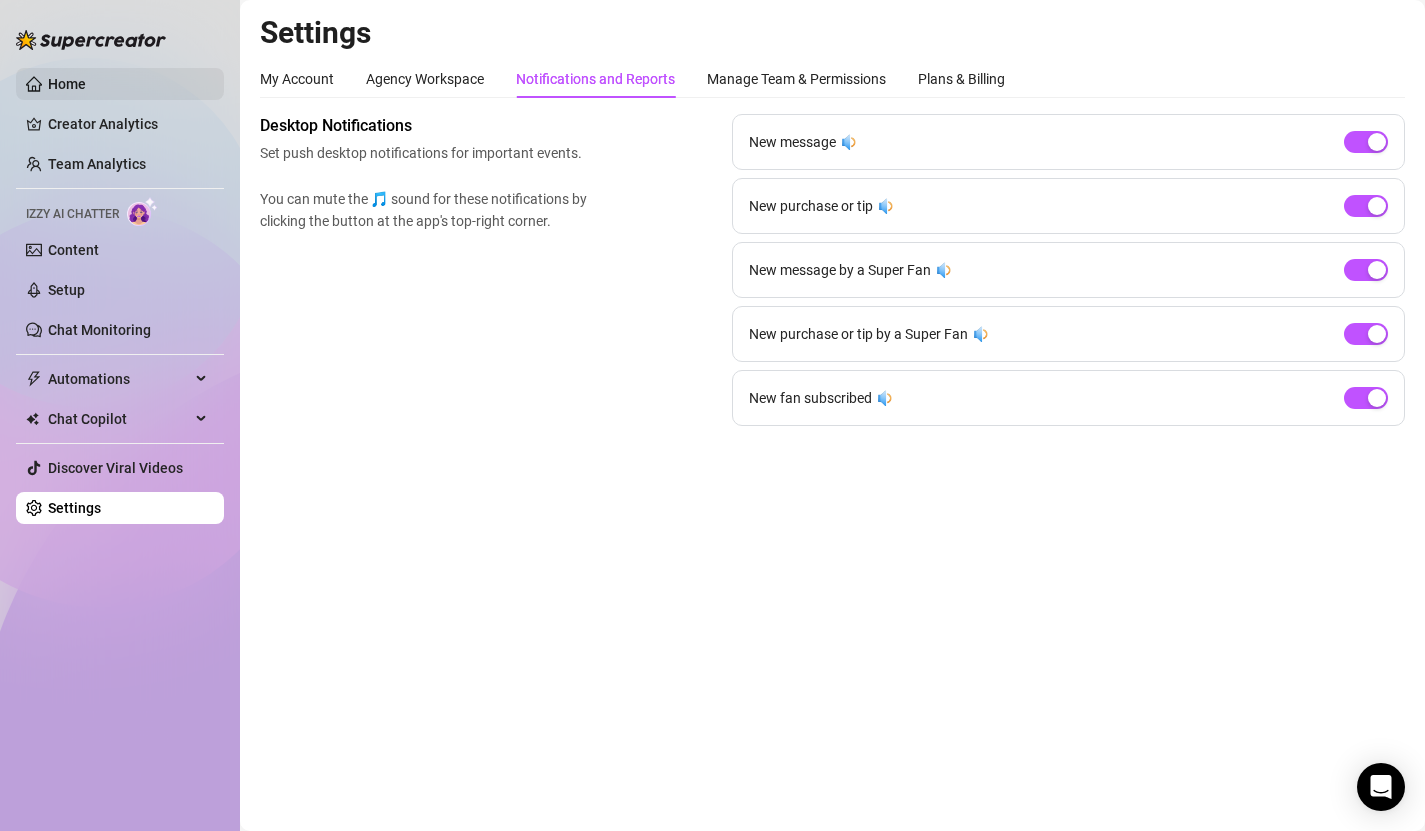 click on "Home" at bounding box center (67, 84) 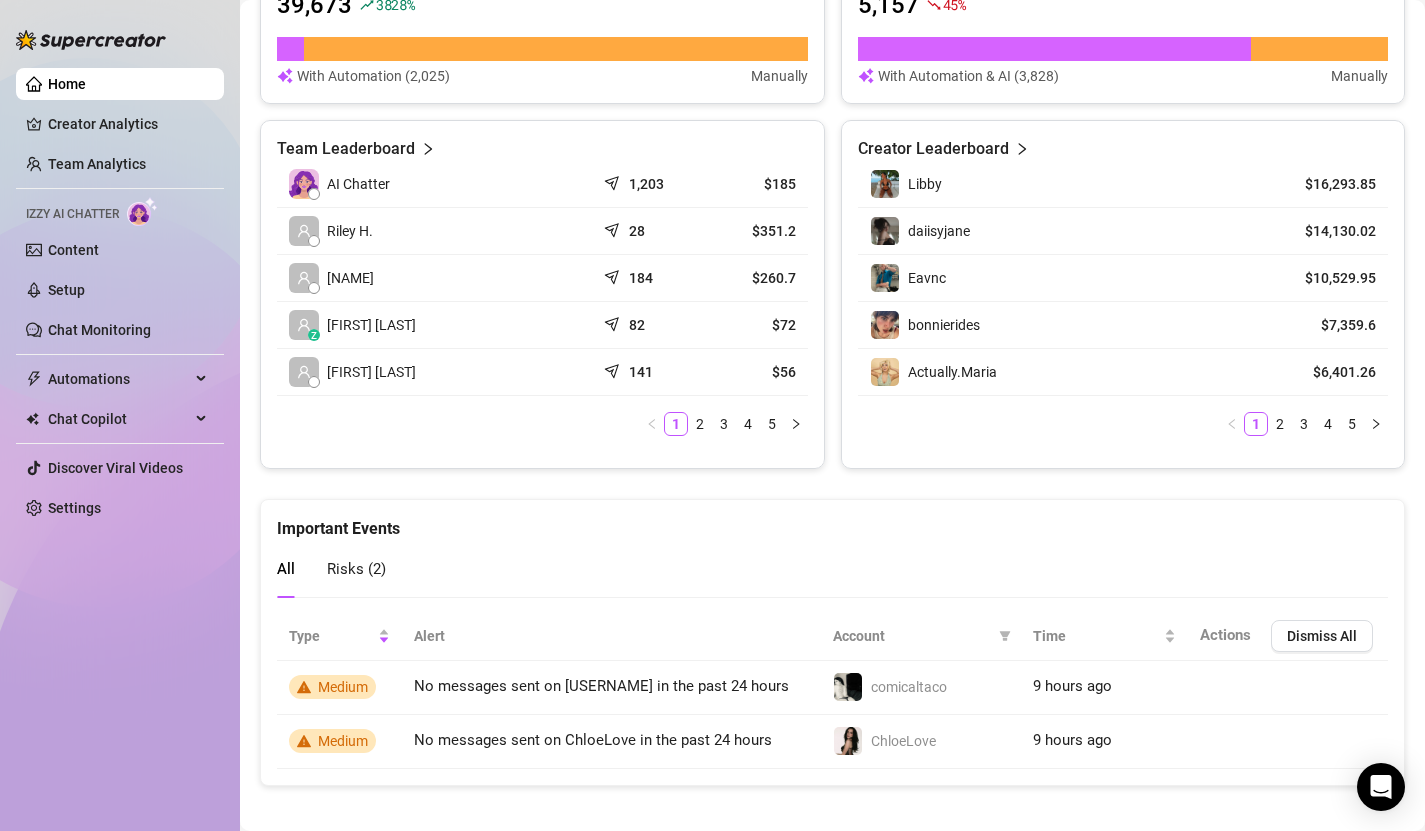scroll, scrollTop: 914, scrollLeft: 0, axis: vertical 